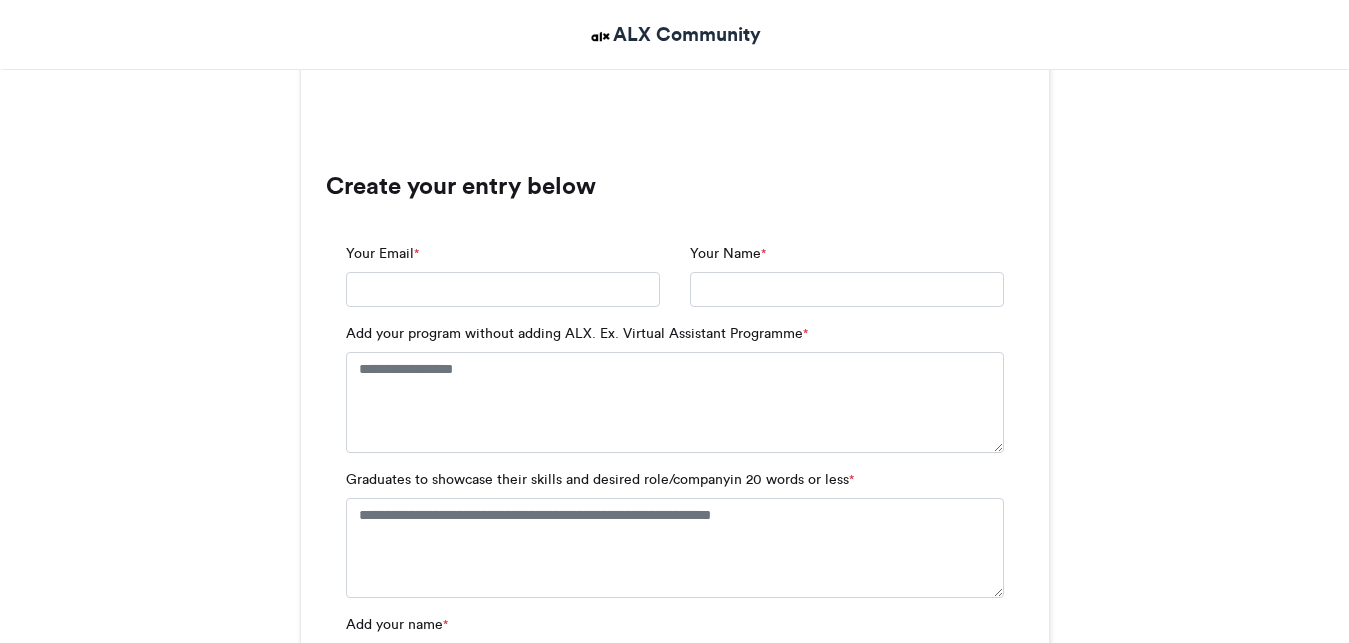 scroll, scrollTop: 1836, scrollLeft: 0, axis: vertical 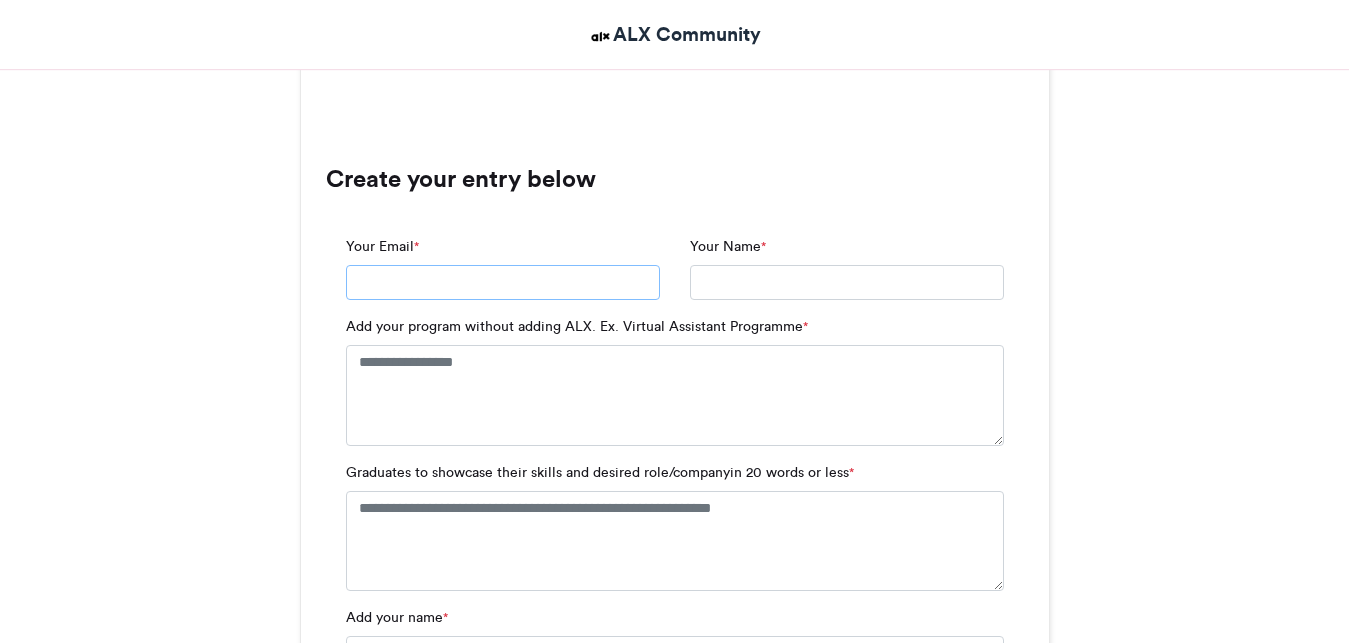 click on "Your Email  *" at bounding box center (503, 283) 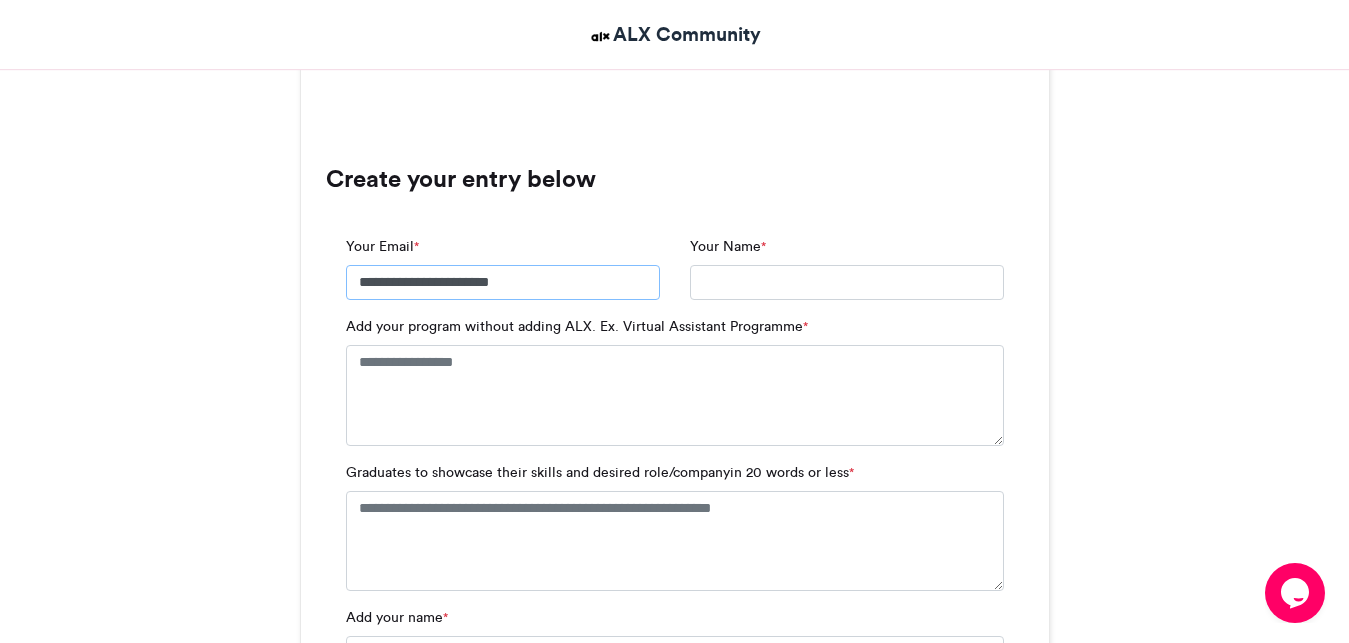 scroll, scrollTop: 0, scrollLeft: 0, axis: both 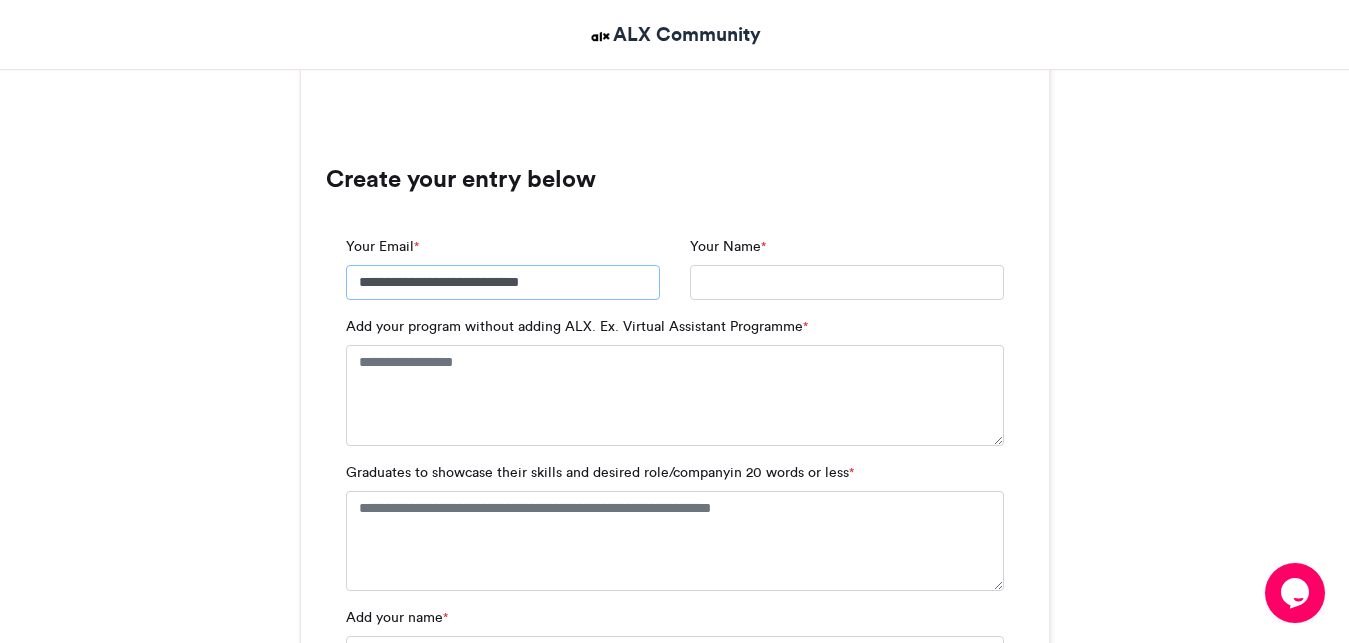 type on "**********" 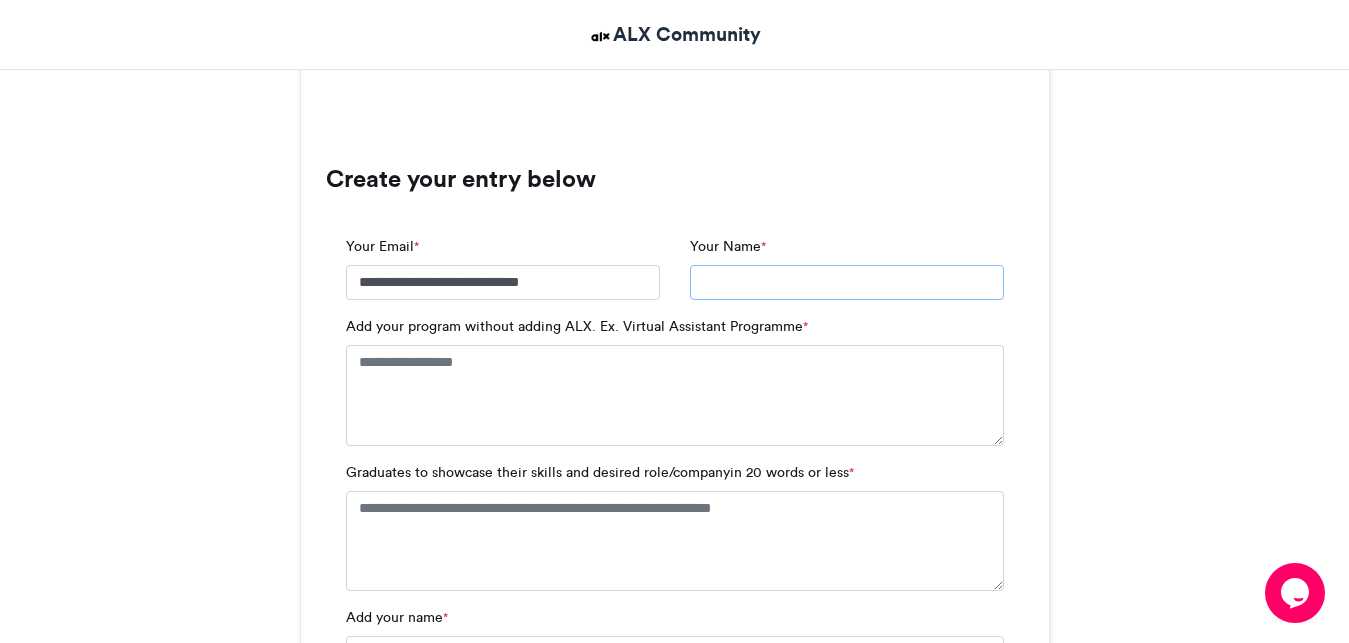 click on "Your Name  *" at bounding box center (847, 283) 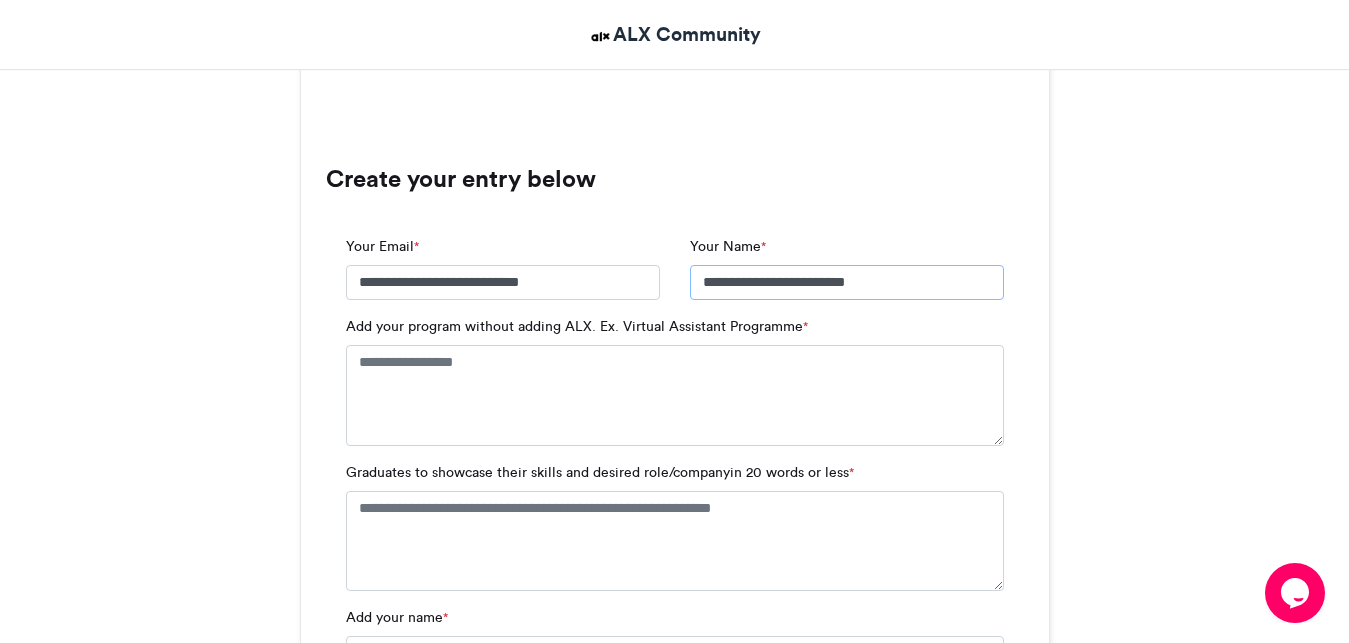 type on "**********" 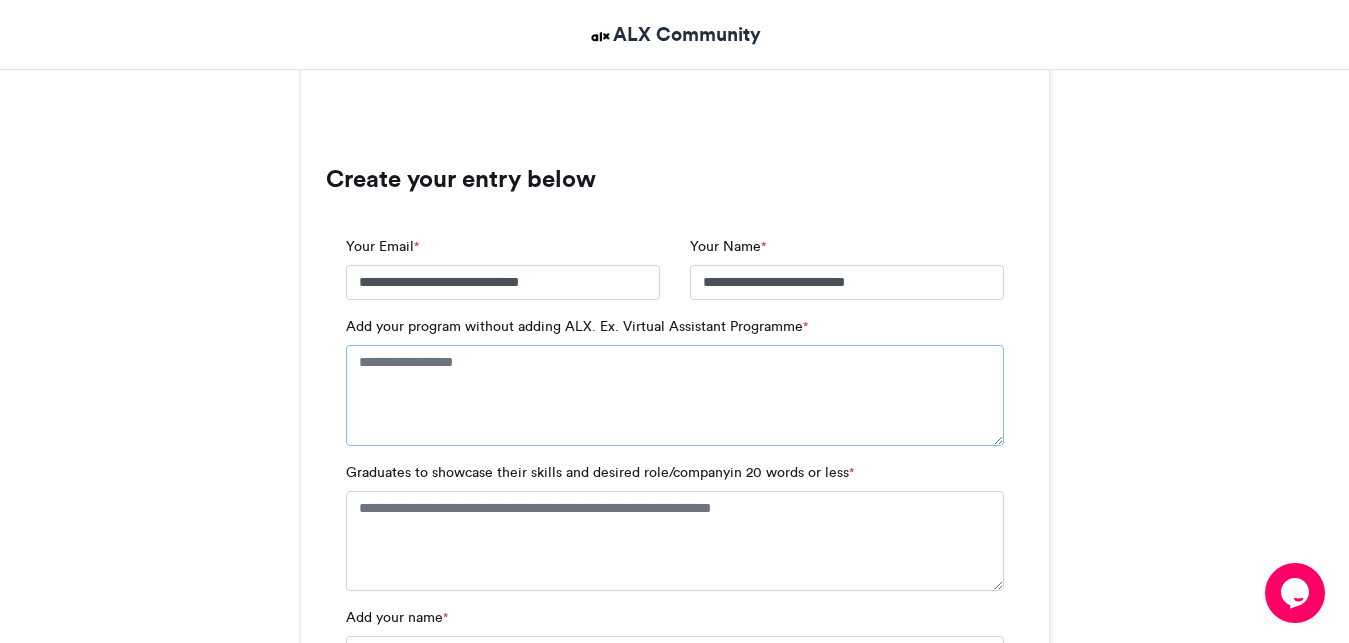 click on "Add your program without adding ALX. Ex. Virtual Assistant Programme  *" at bounding box center (675, 395) 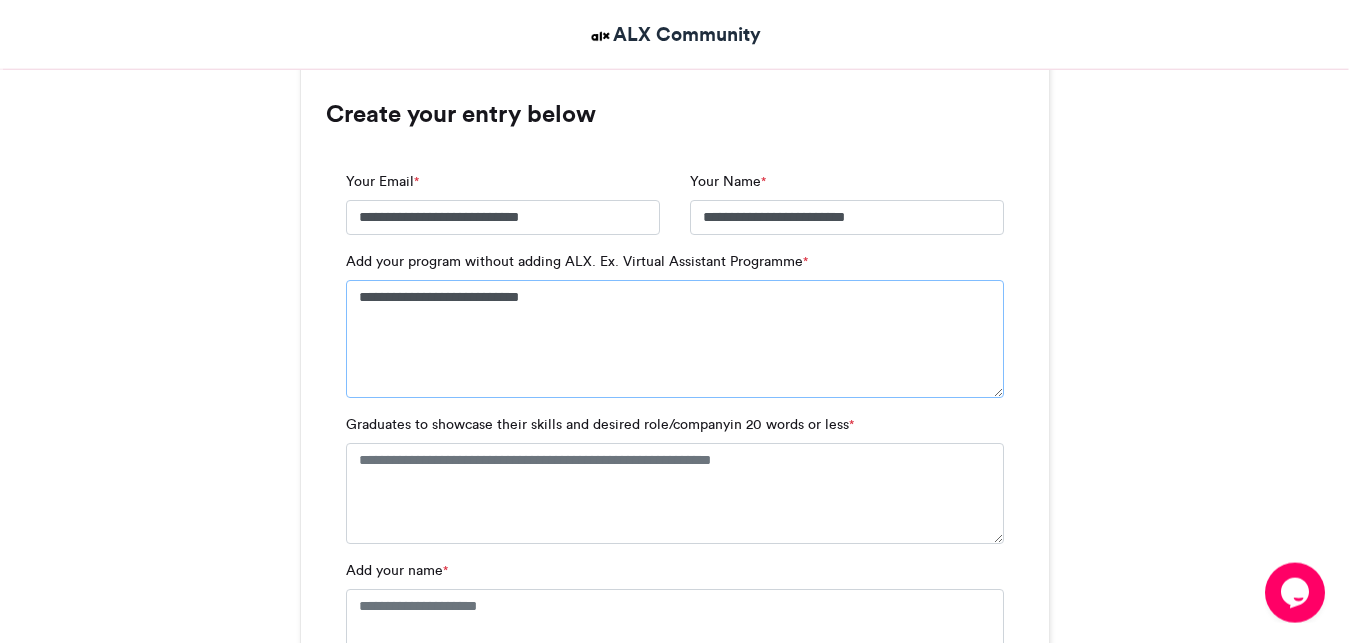 scroll, scrollTop: 1938, scrollLeft: 0, axis: vertical 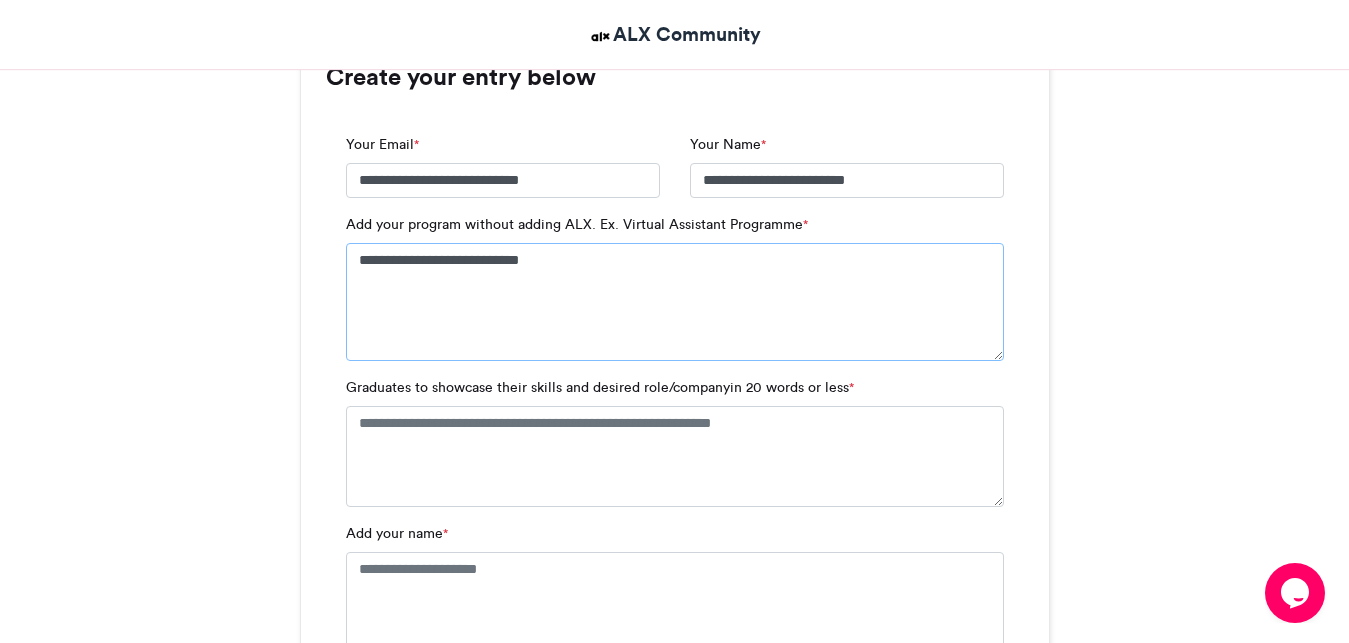 type on "**********" 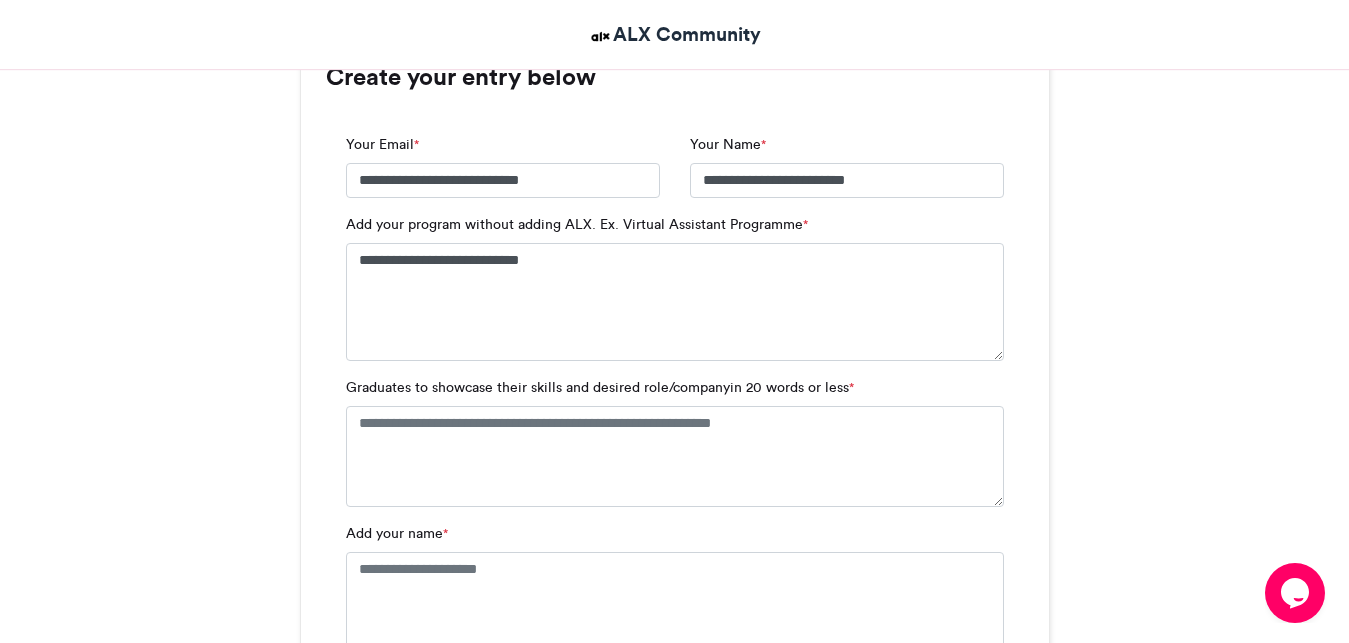 drag, startPoint x: 346, startPoint y: 385, endPoint x: 846, endPoint y: 399, distance: 500.19595 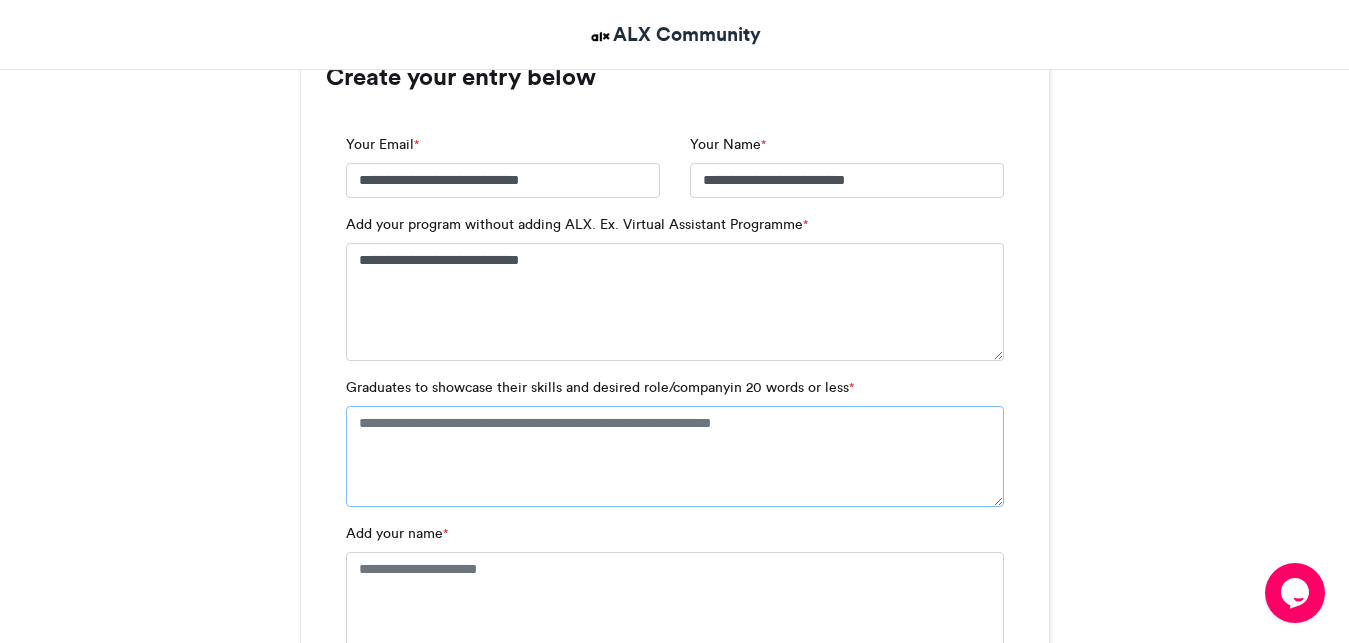 click on "Graduates to showcase their skills and desired role/companyin 20 words or less  *" at bounding box center (675, 456) 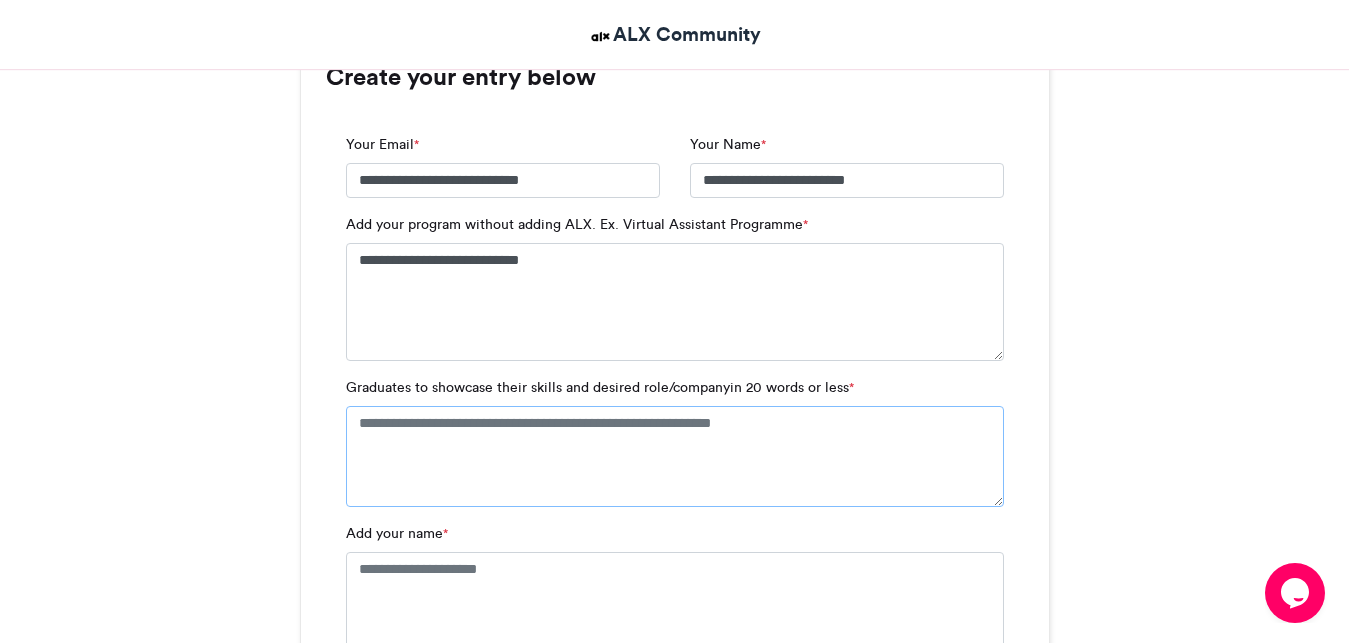 paste on "**********" 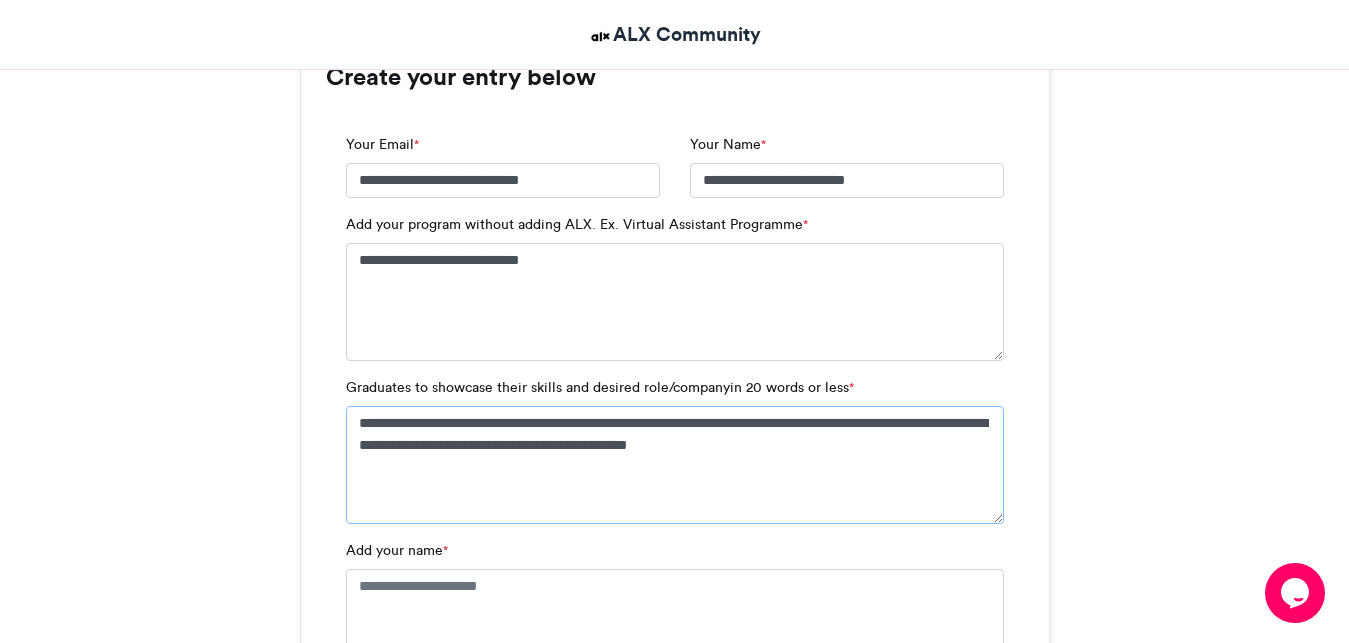 click on "**********" at bounding box center [675, 465] 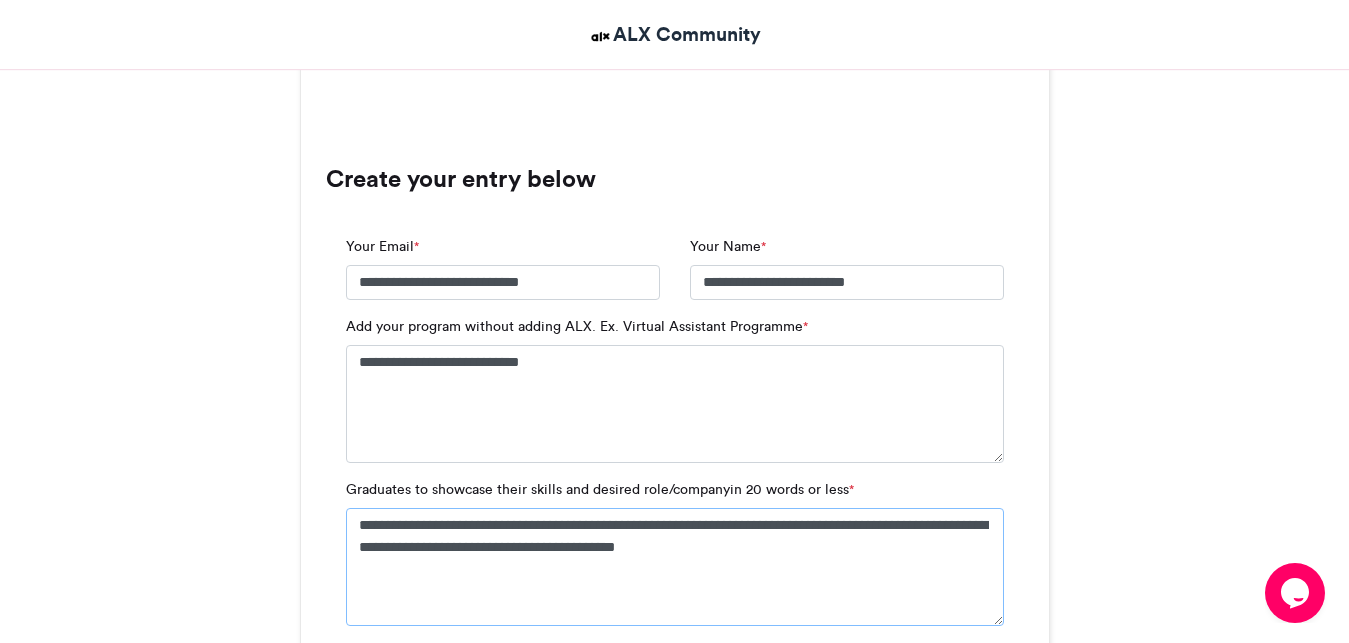 scroll, scrollTop: 2244, scrollLeft: 0, axis: vertical 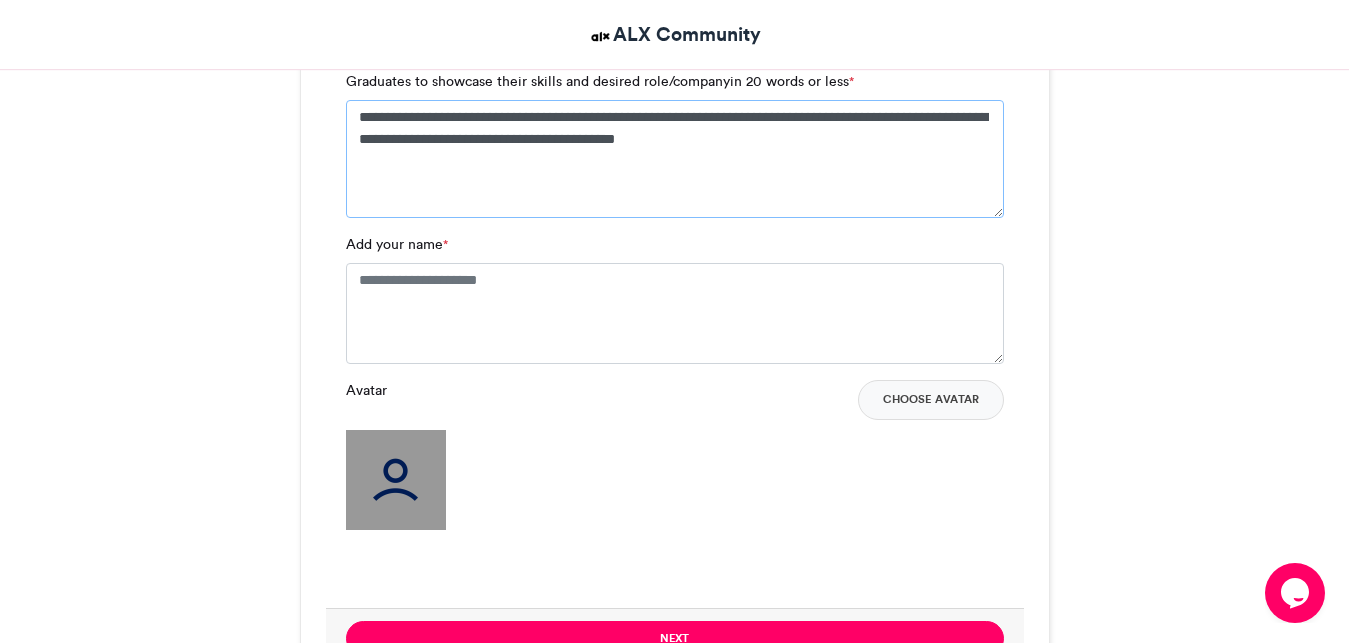 type on "**********" 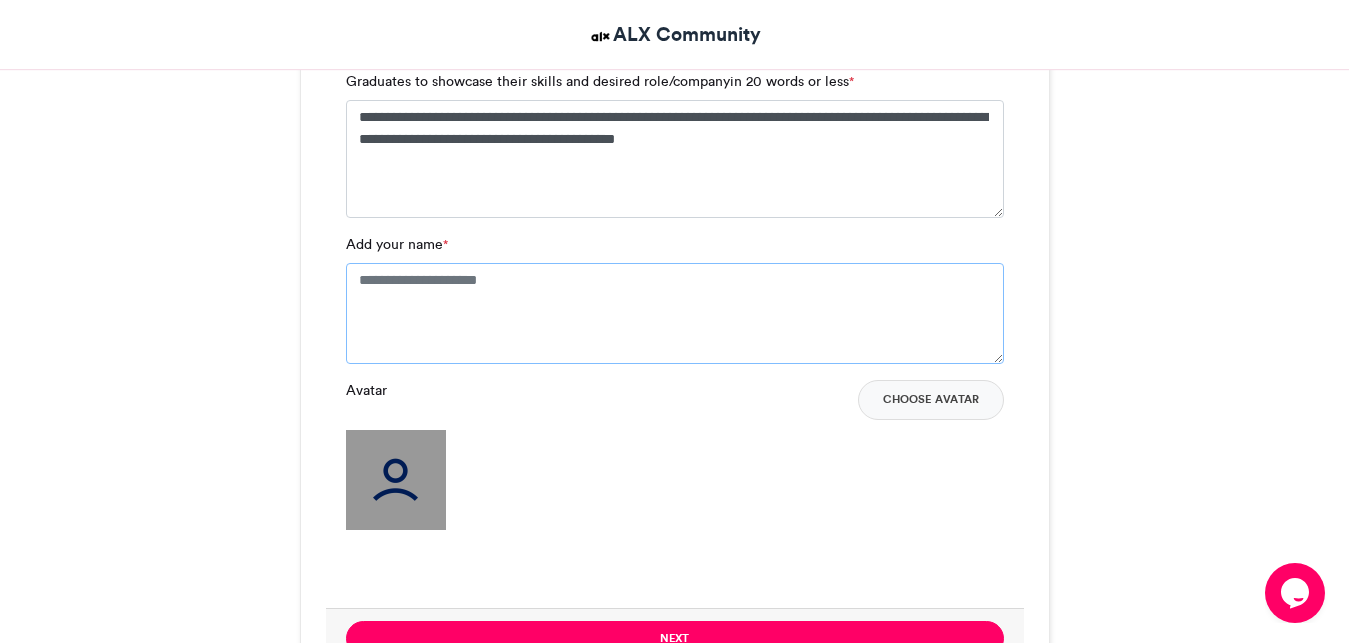 click on "Add your name  *" at bounding box center (675, 313) 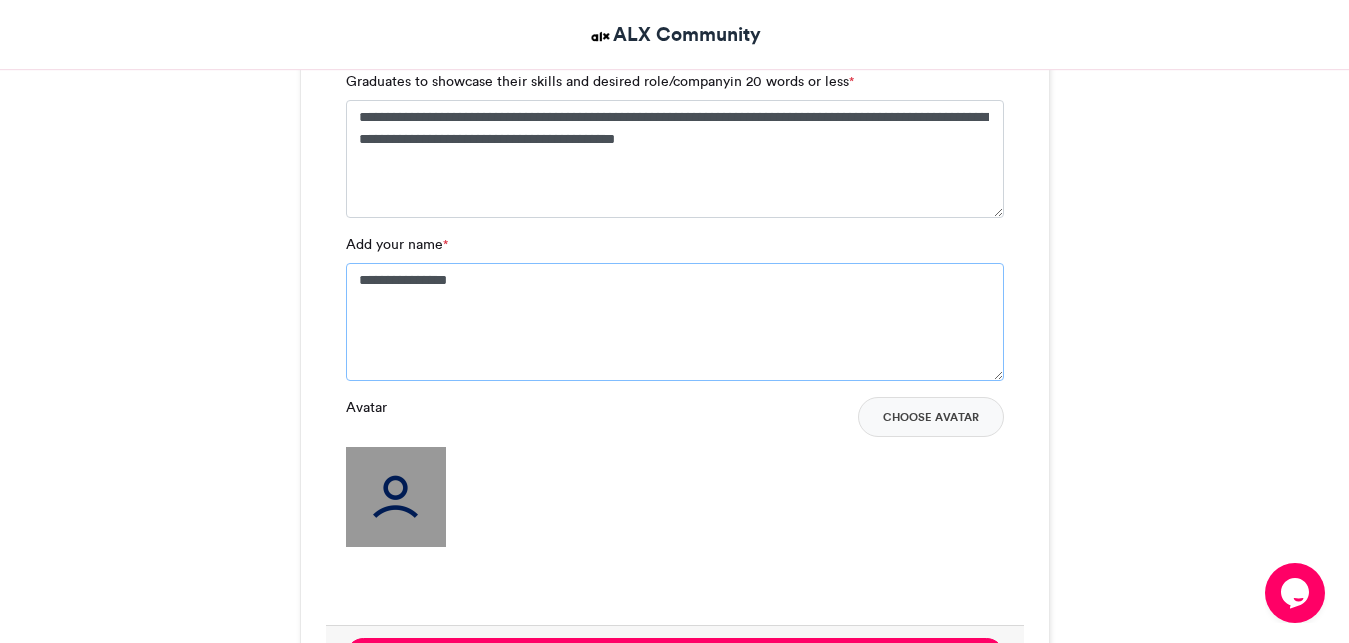 type on "**********" 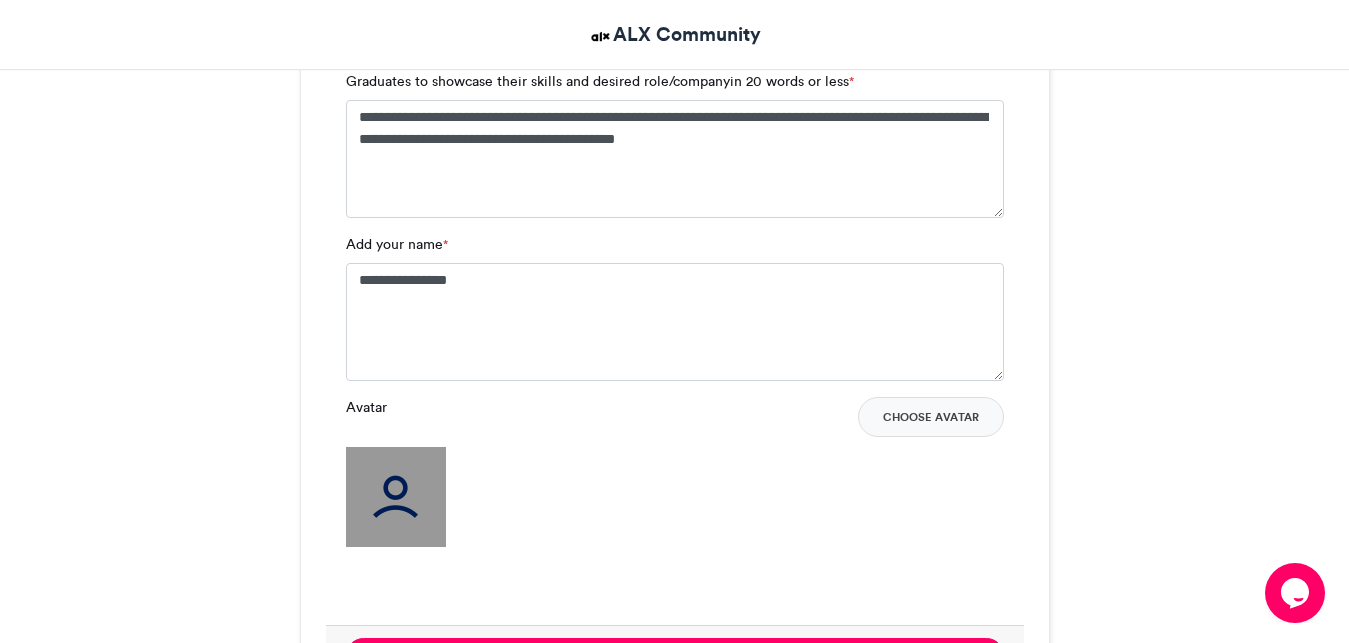 click at bounding box center [396, 497] 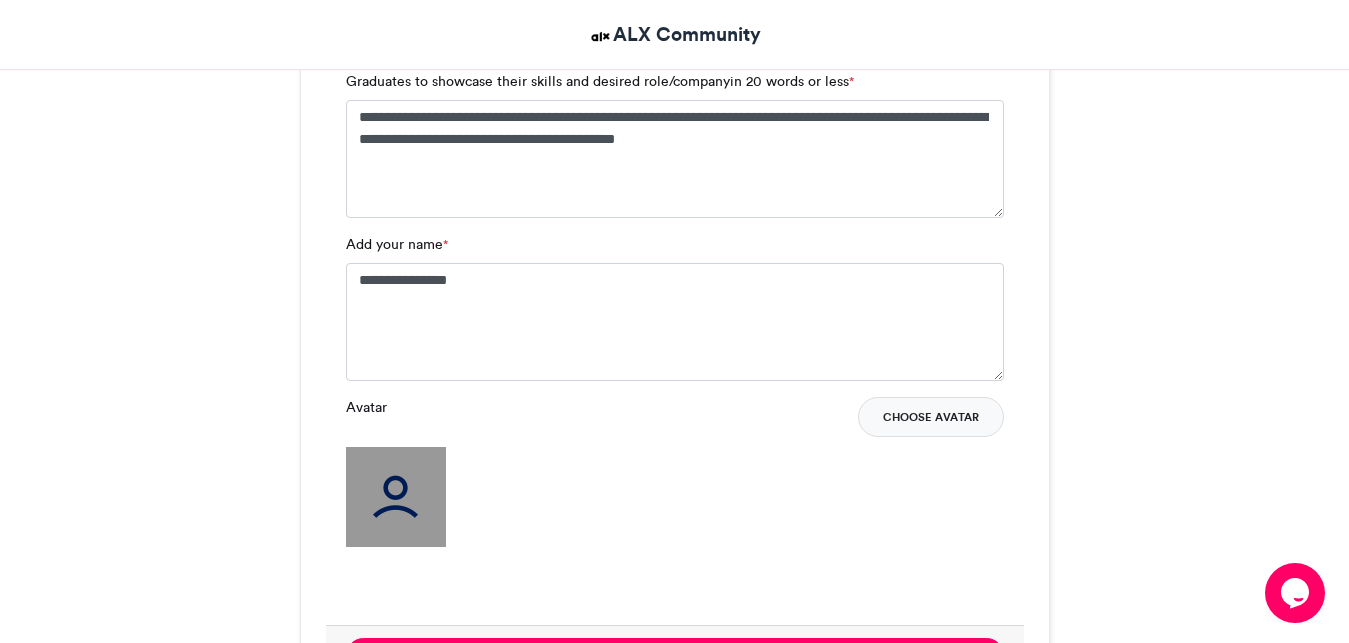 click on "Choose Avatar" at bounding box center (931, 417) 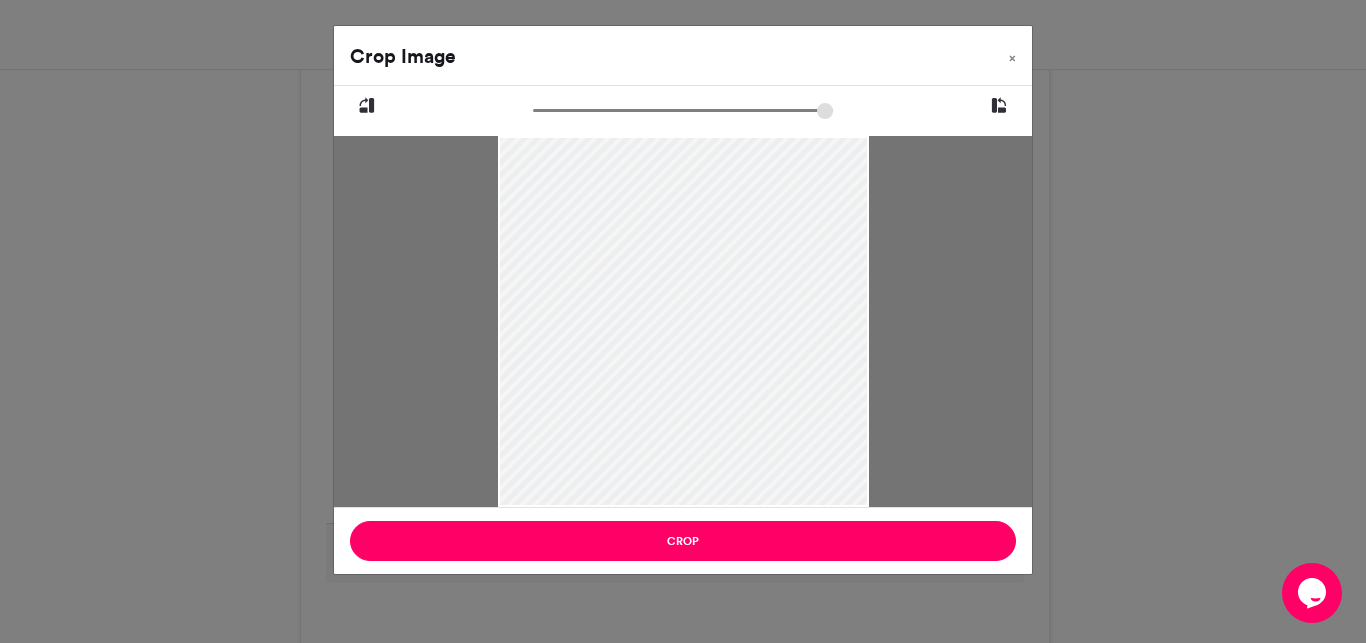 drag, startPoint x: 601, startPoint y: 149, endPoint x: 743, endPoint y: 233, distance: 164.98485 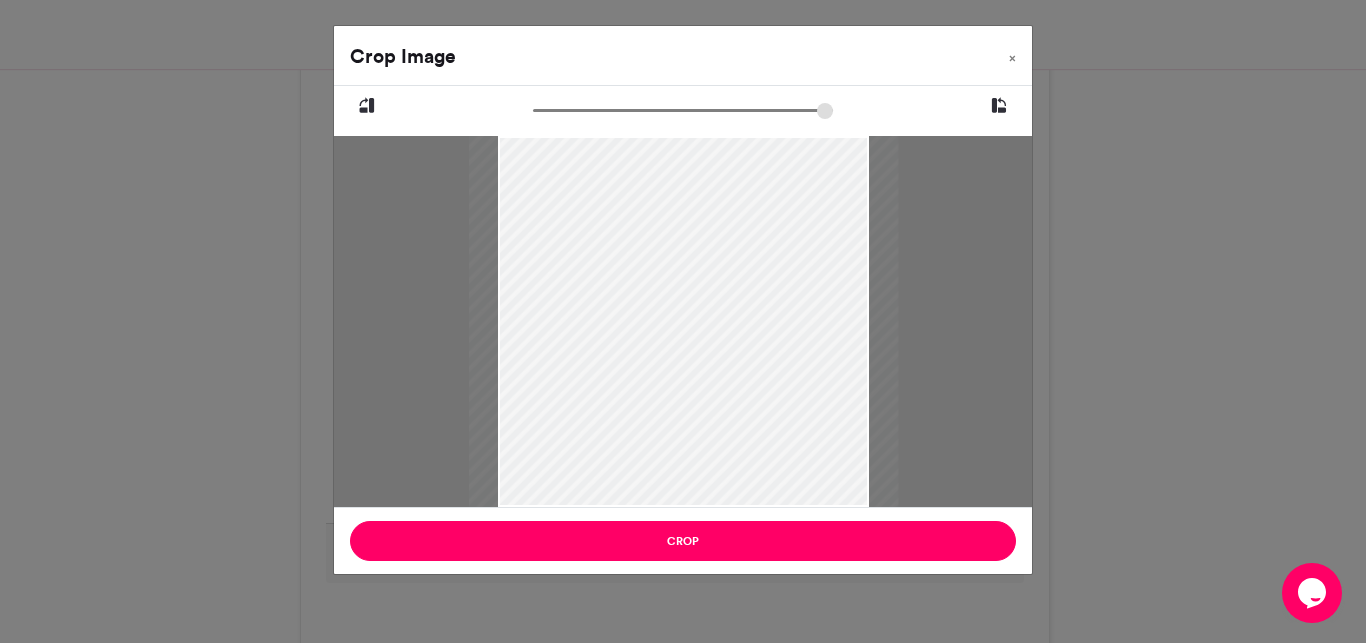 type on "******" 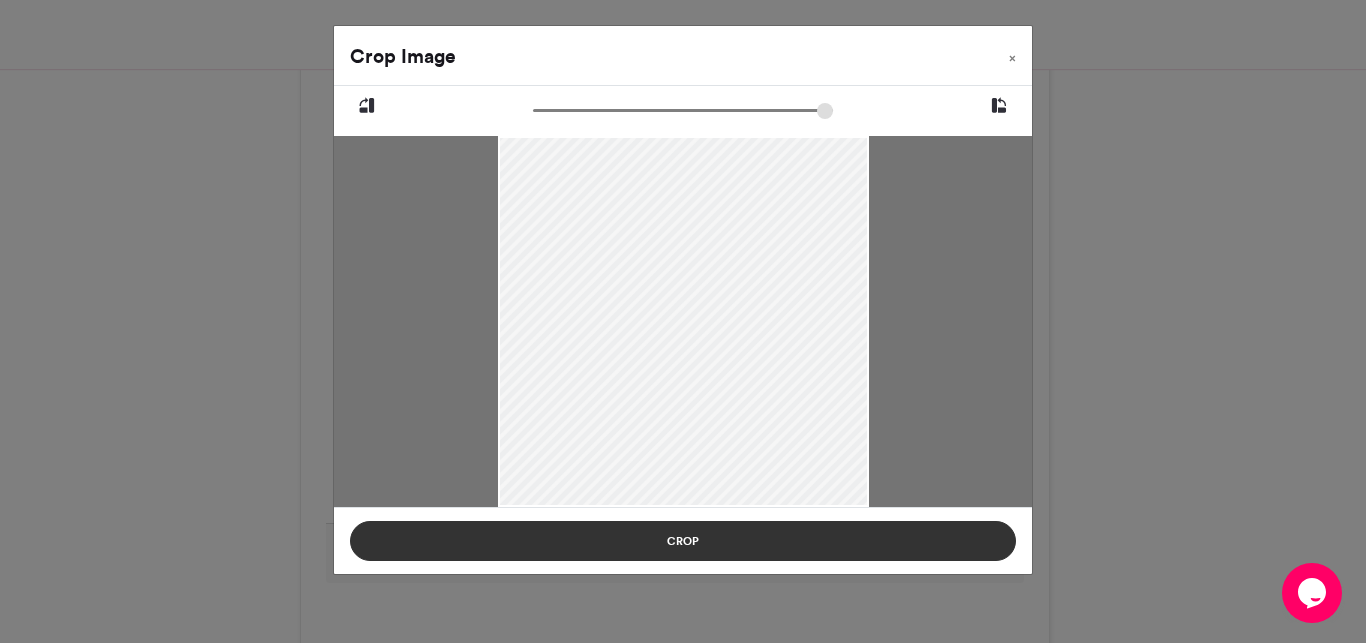 click on "Crop" at bounding box center (683, 541) 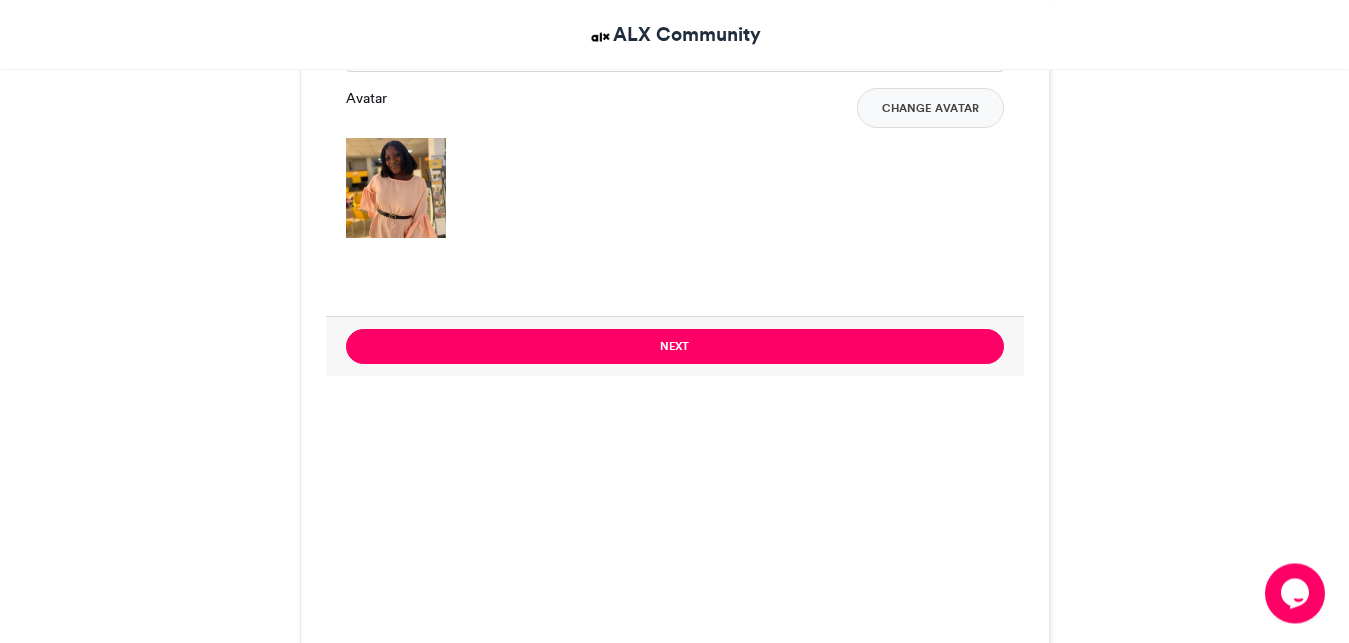 scroll, scrollTop: 2448, scrollLeft: 0, axis: vertical 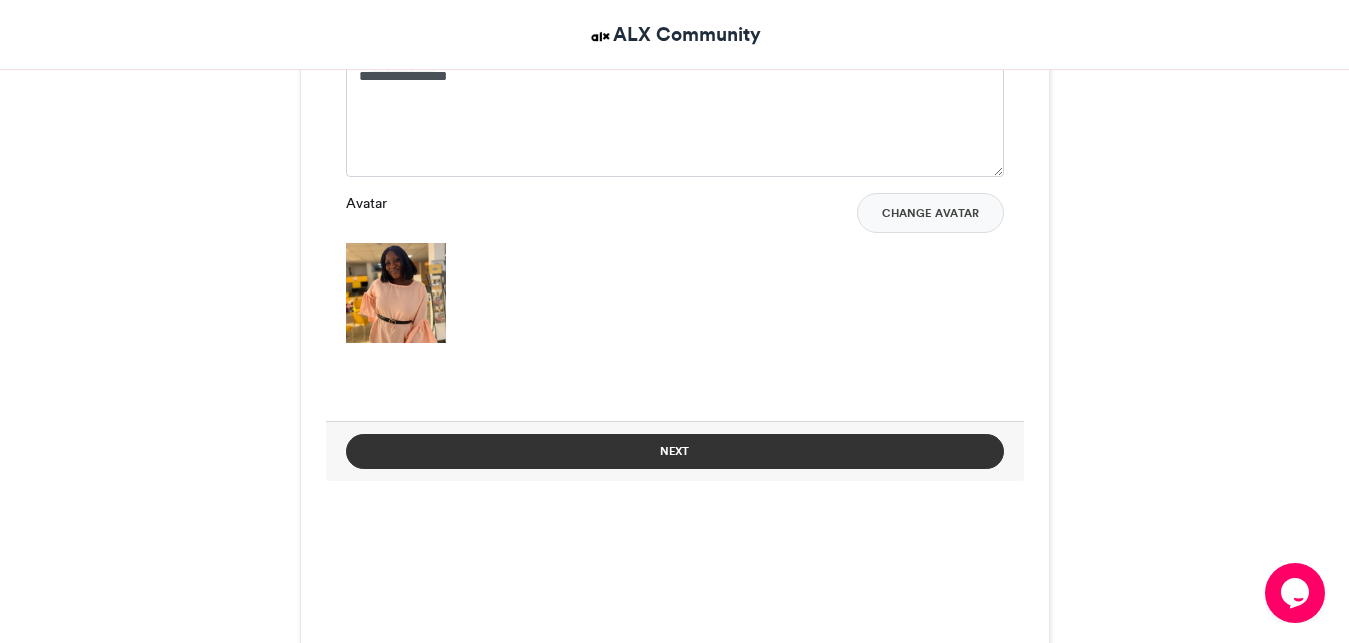 click on "Next" at bounding box center (675, 451) 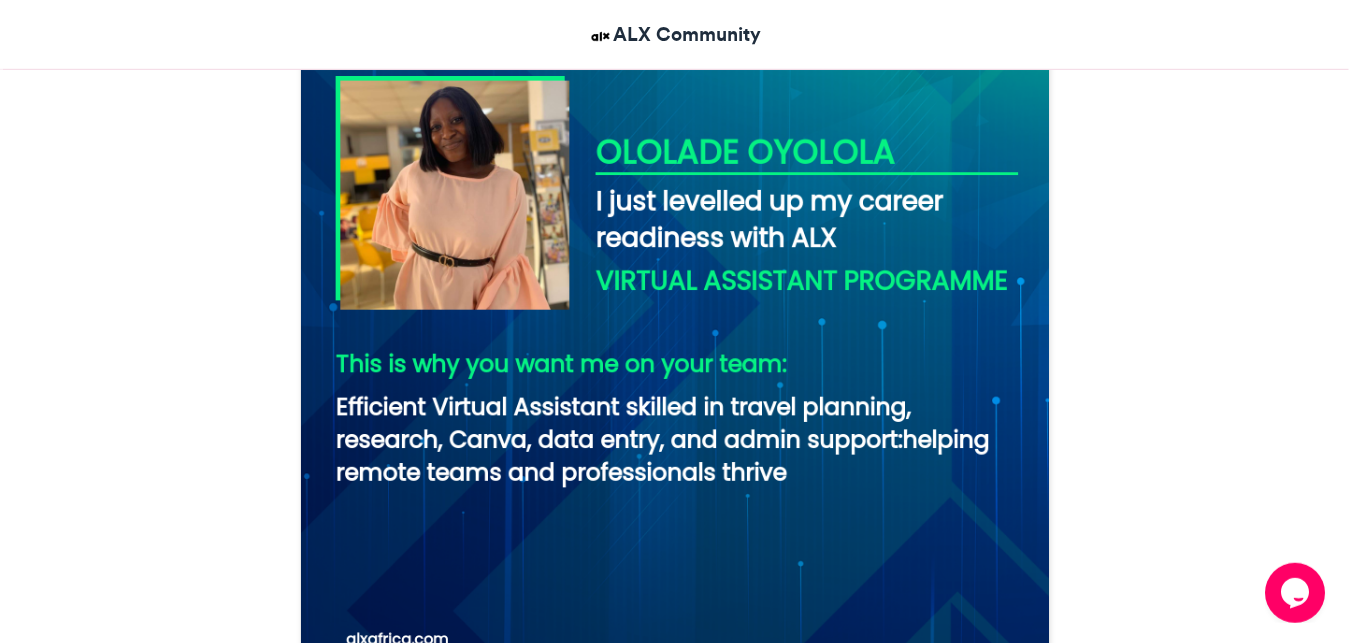 scroll, scrollTop: 1020, scrollLeft: 0, axis: vertical 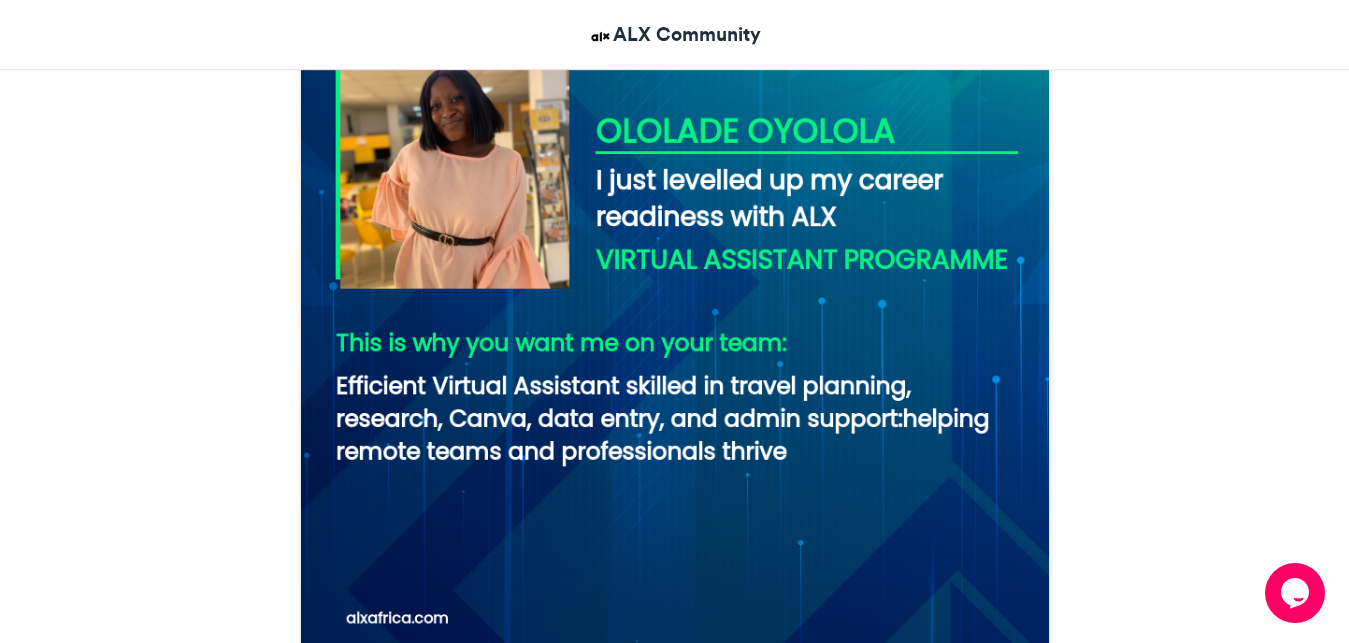 click at bounding box center [675, 284] 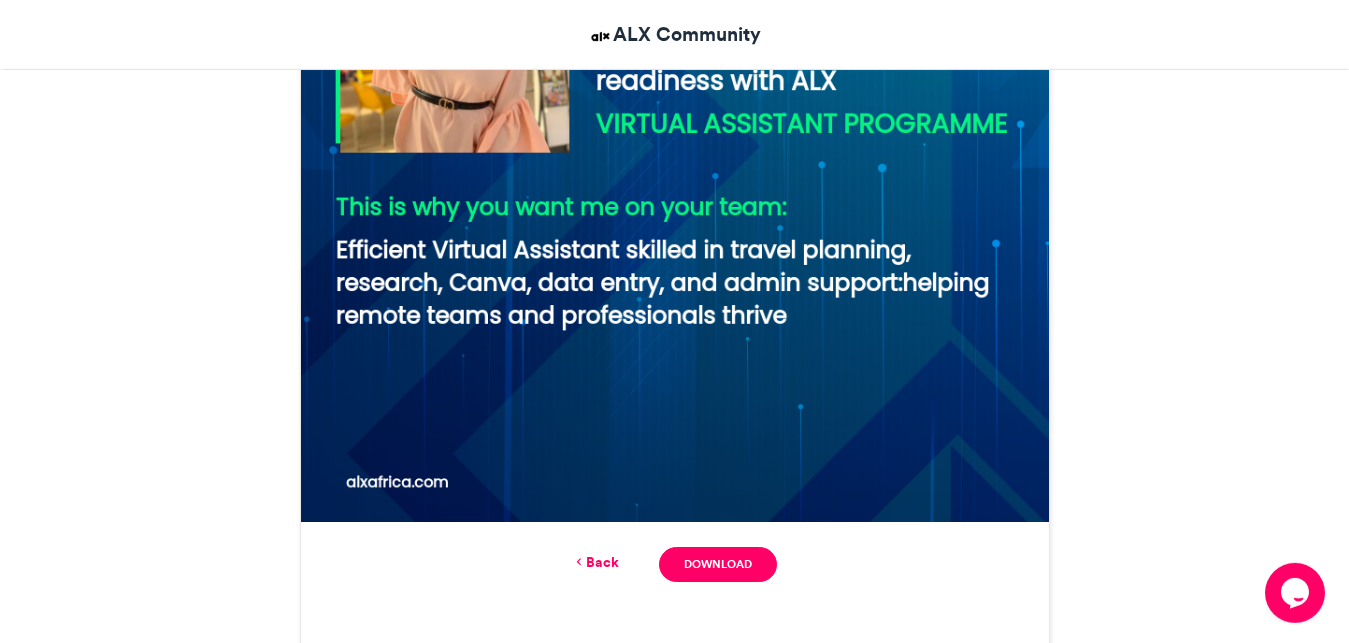 scroll, scrollTop: 1122, scrollLeft: 0, axis: vertical 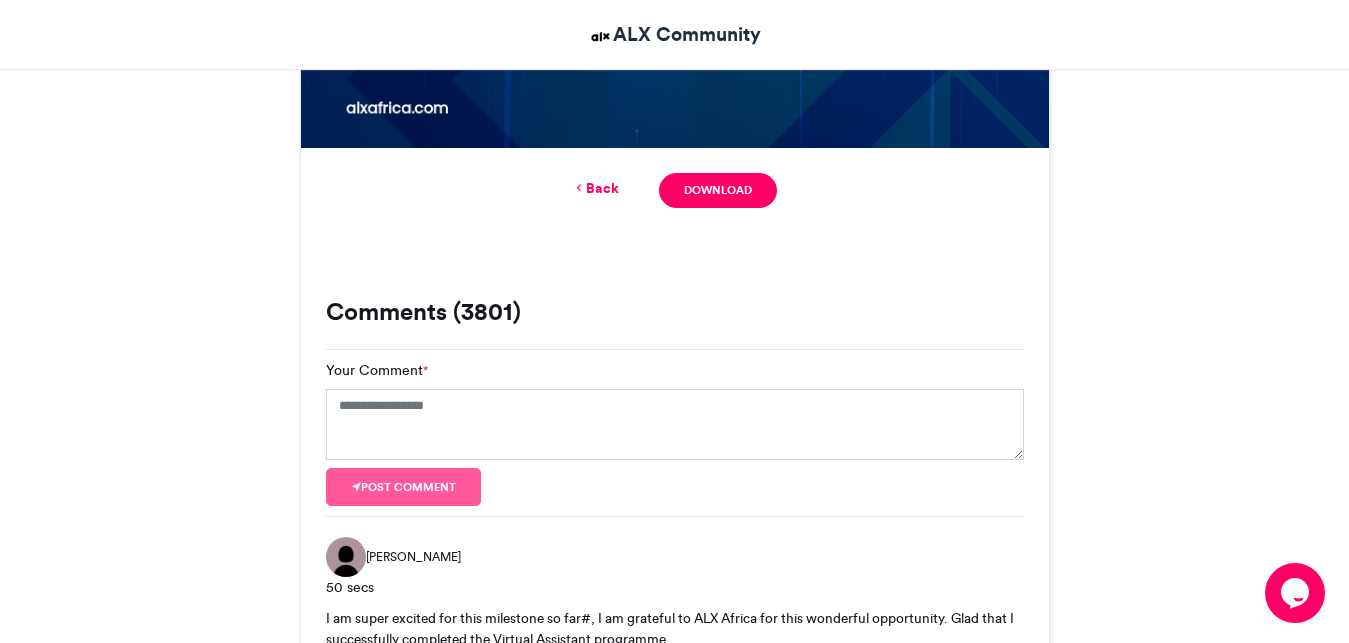 click on "Back" at bounding box center [595, 188] 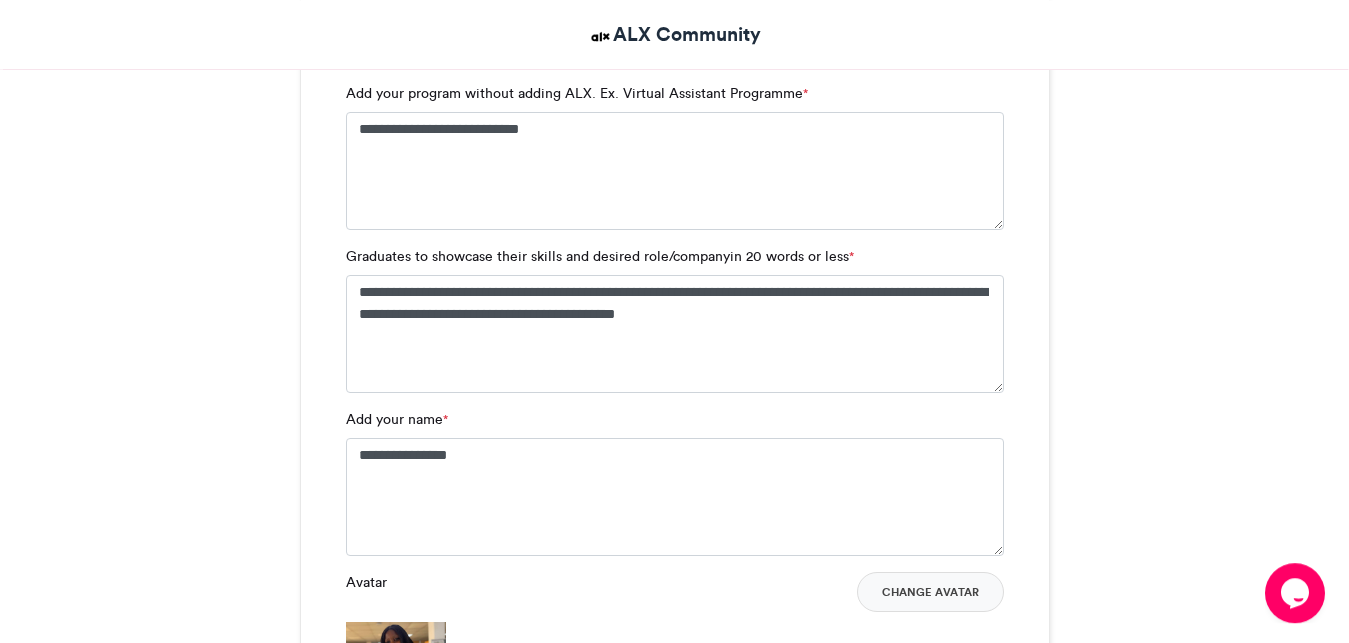 scroll, scrollTop: 2061, scrollLeft: 0, axis: vertical 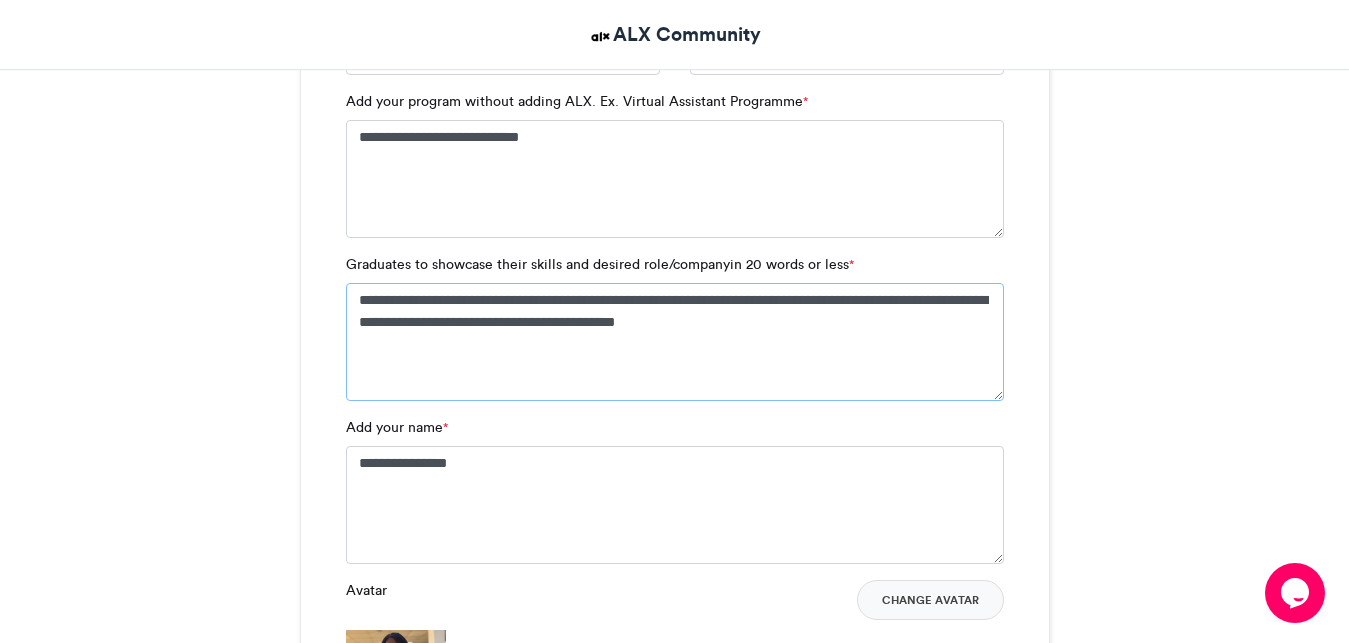 drag, startPoint x: 358, startPoint y: 298, endPoint x: 740, endPoint y: 345, distance: 384.8805 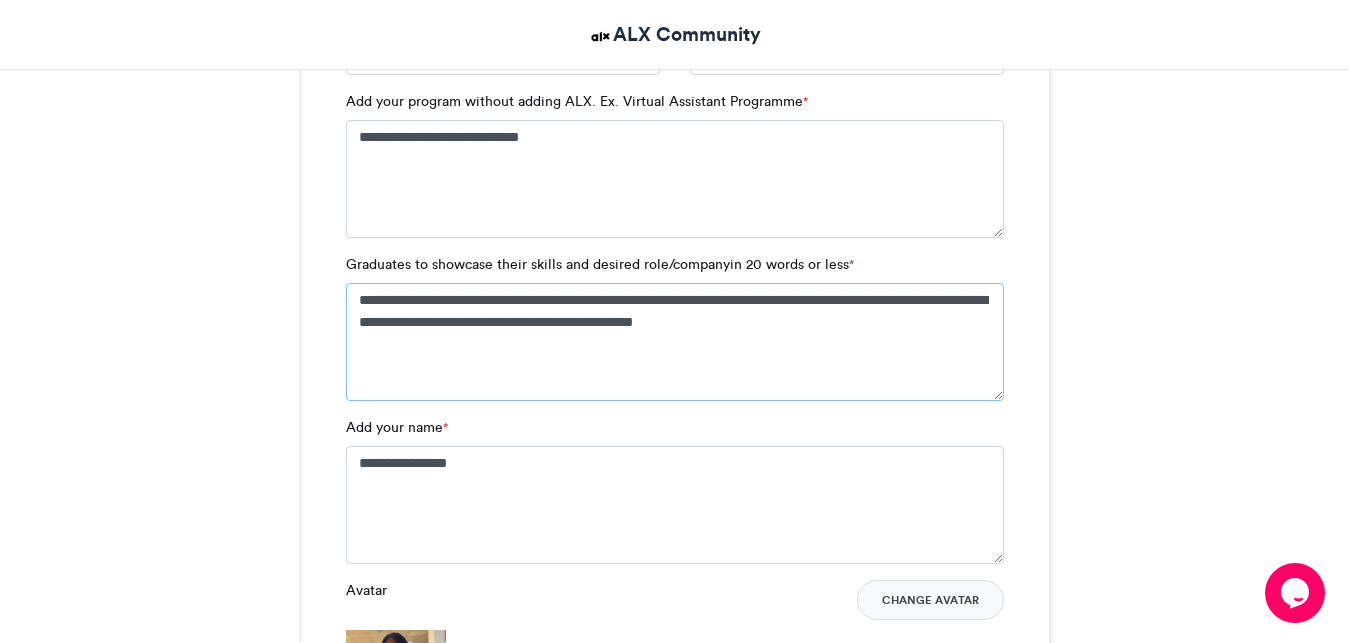 click on "**********" at bounding box center (675, 342) 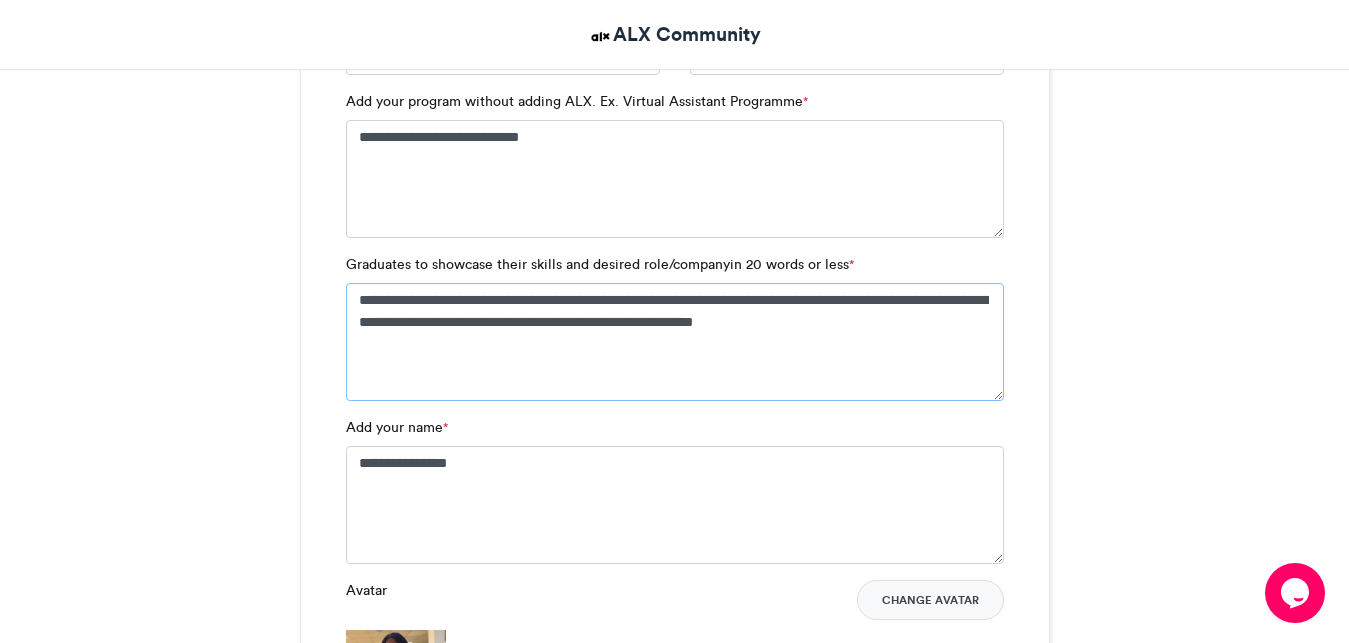 drag, startPoint x: 352, startPoint y: 307, endPoint x: 813, endPoint y: 354, distance: 463.38968 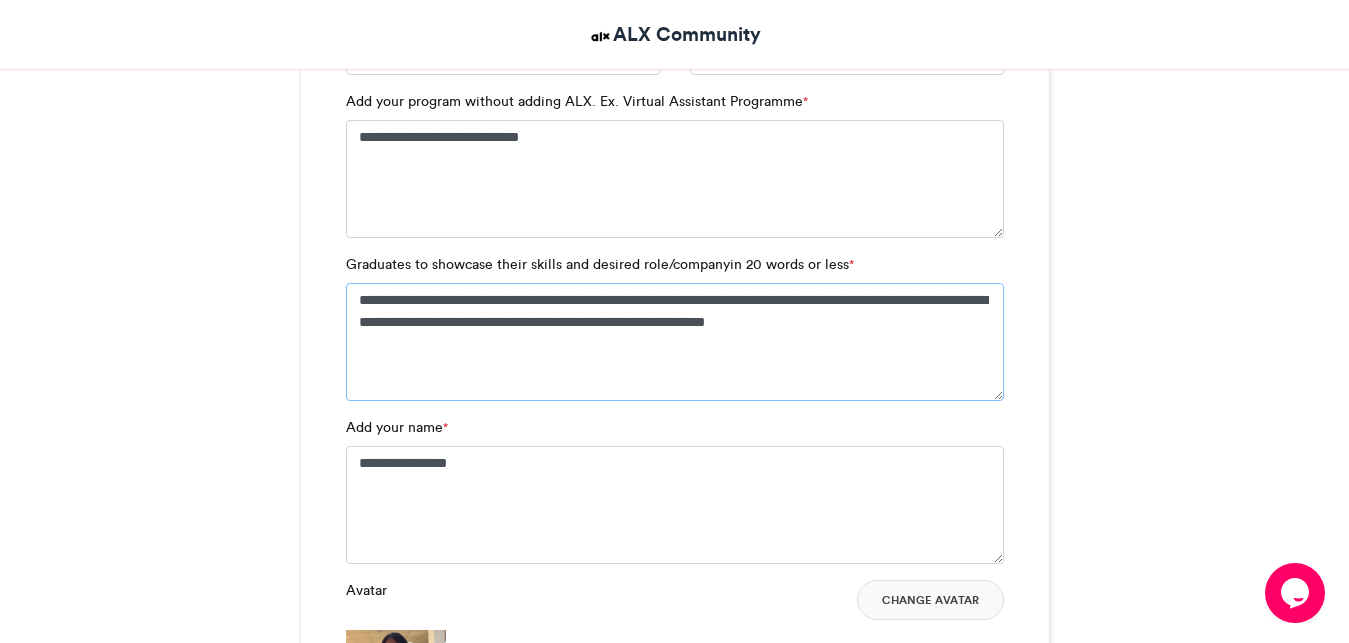 click on "**********" at bounding box center [675, 342] 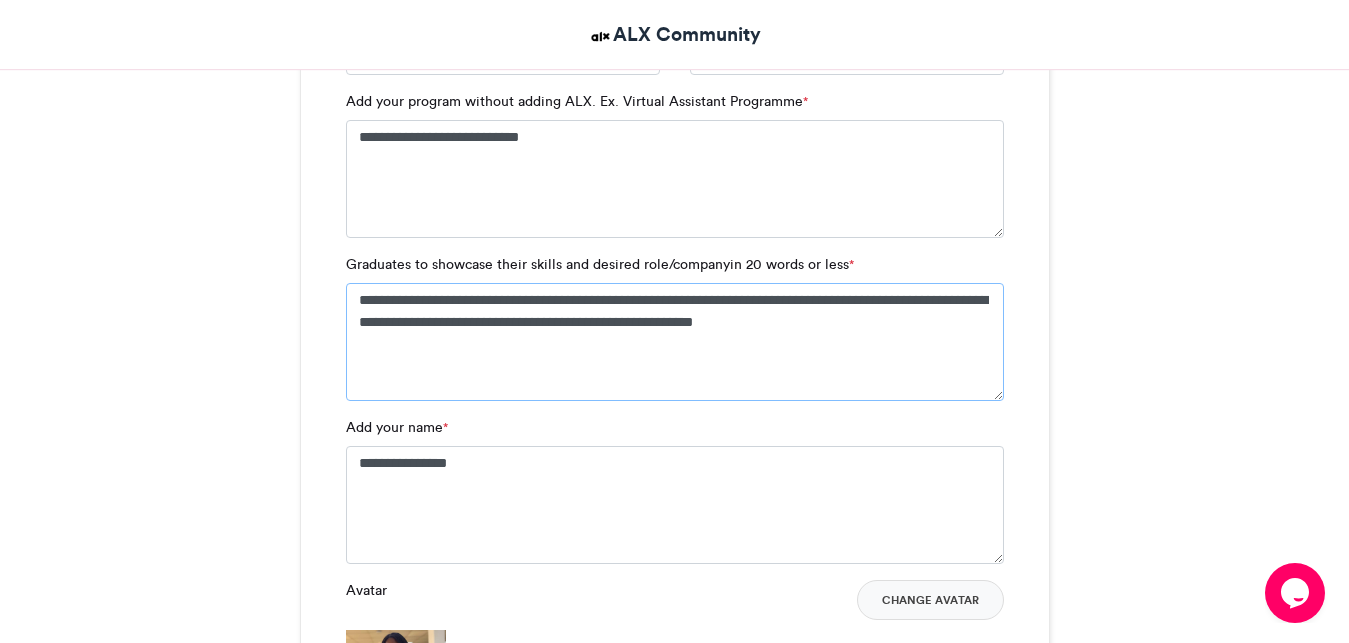 click on "**********" at bounding box center [675, 342] 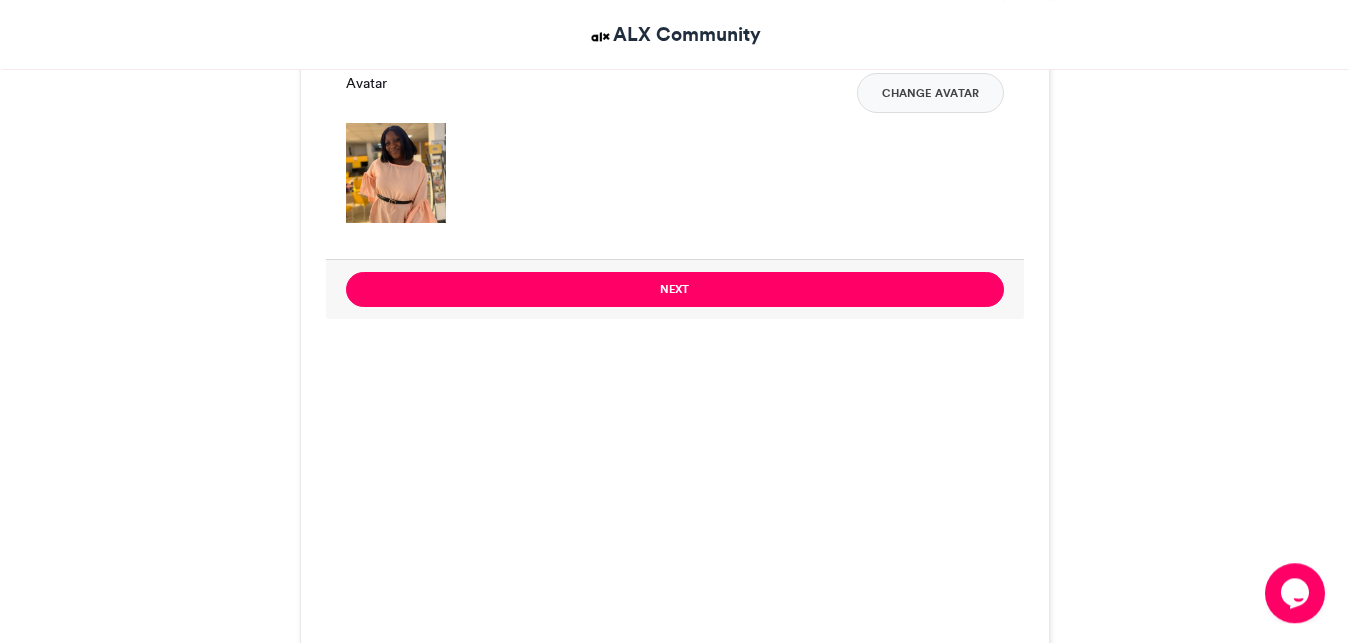 scroll, scrollTop: 2571, scrollLeft: 0, axis: vertical 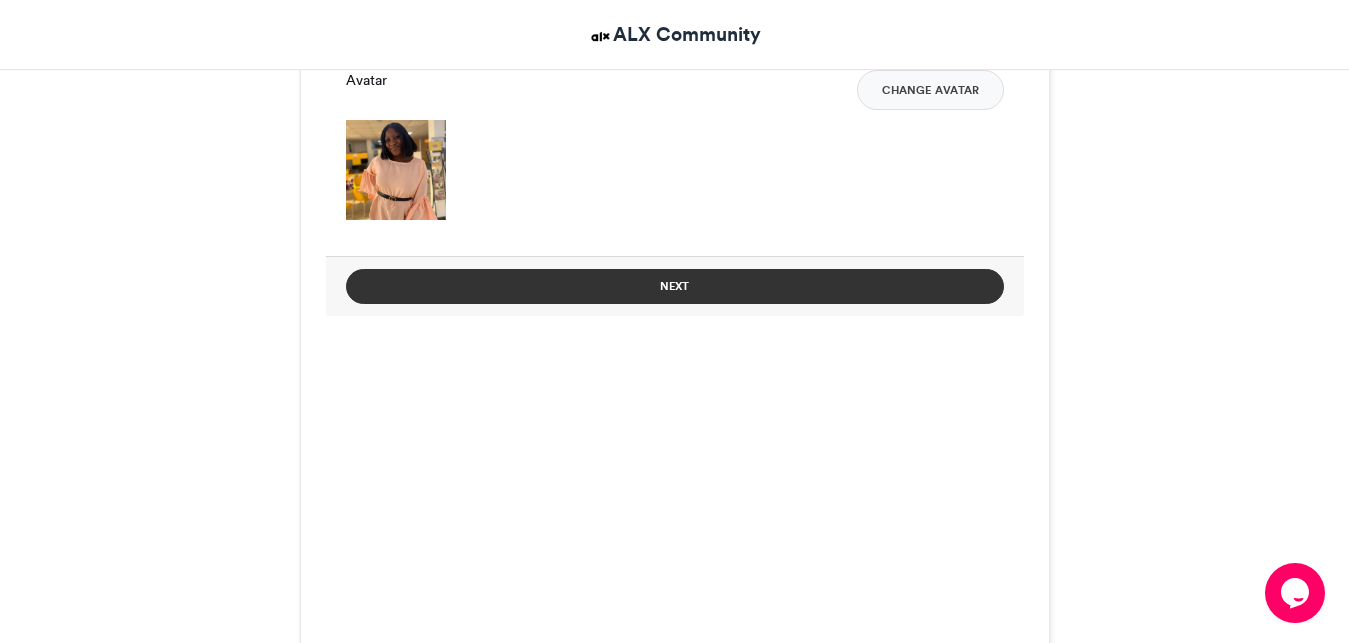 type on "**********" 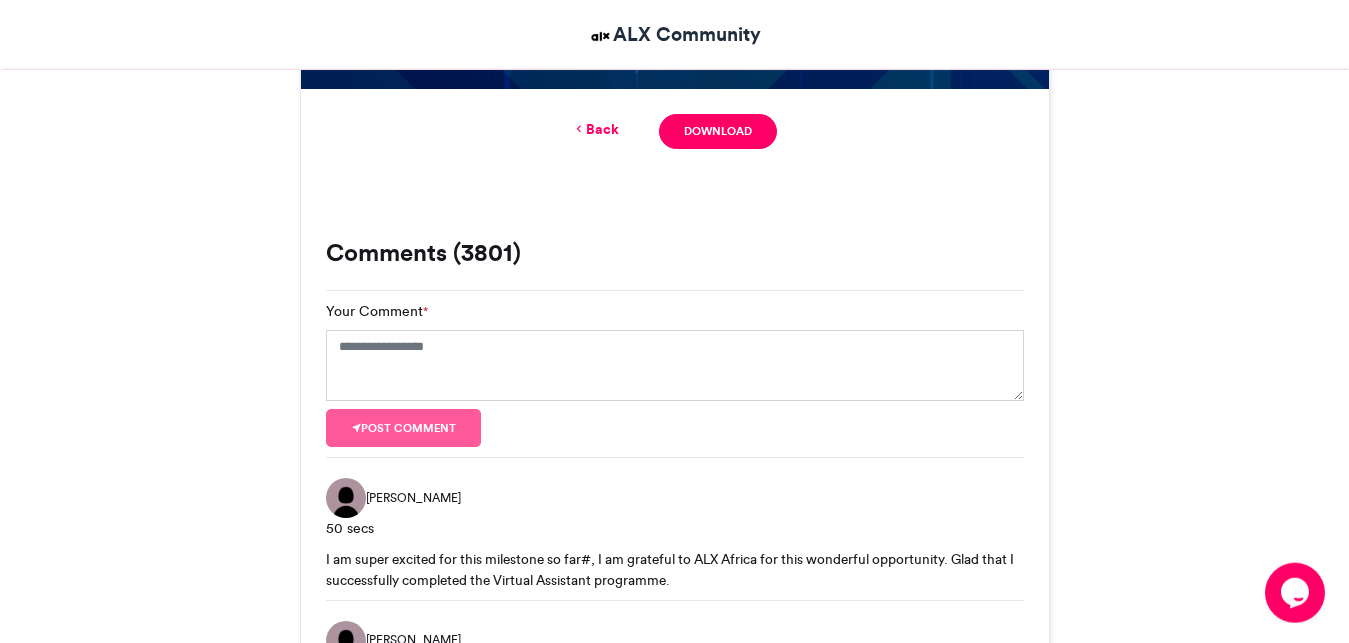 scroll, scrollTop: 1755, scrollLeft: 0, axis: vertical 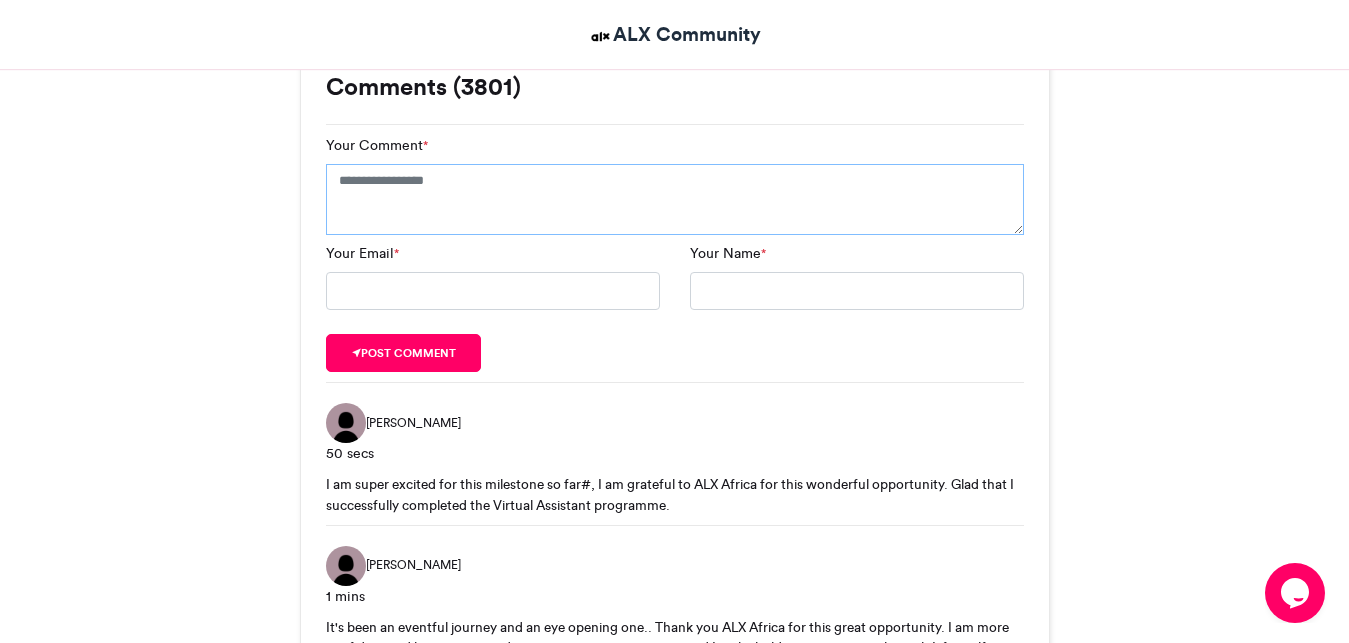 click on "Your Comment  *" at bounding box center [675, 200] 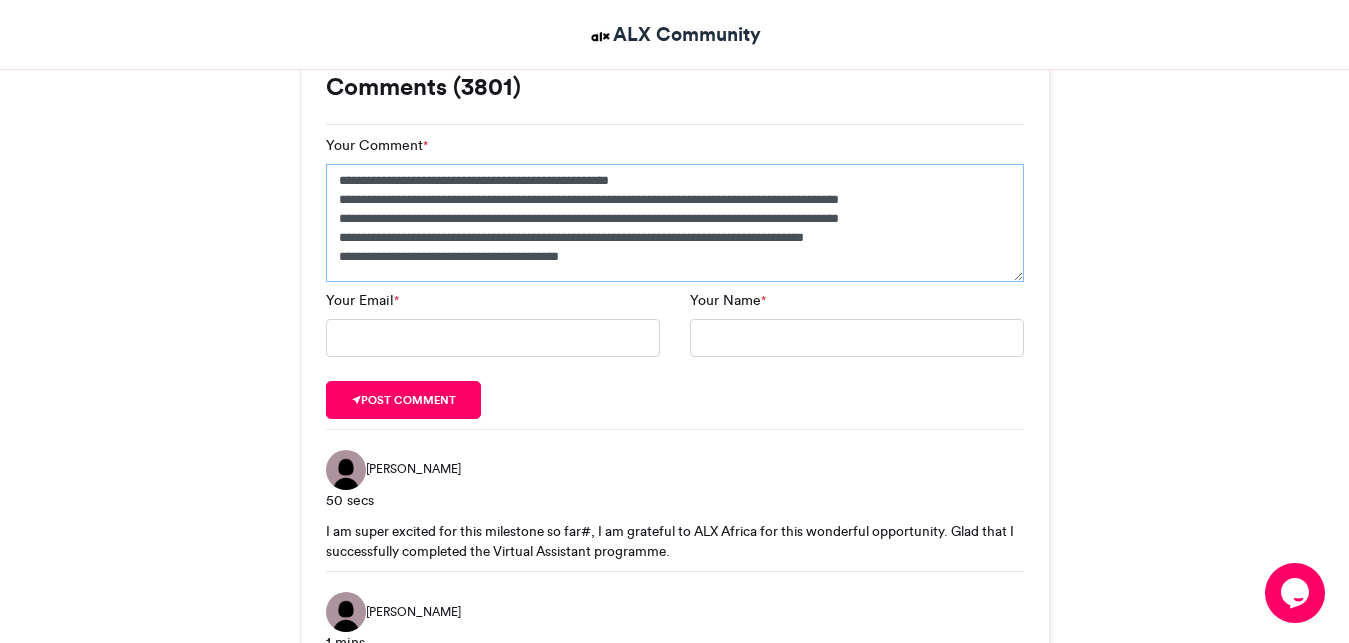 click on "**********" at bounding box center [675, 223] 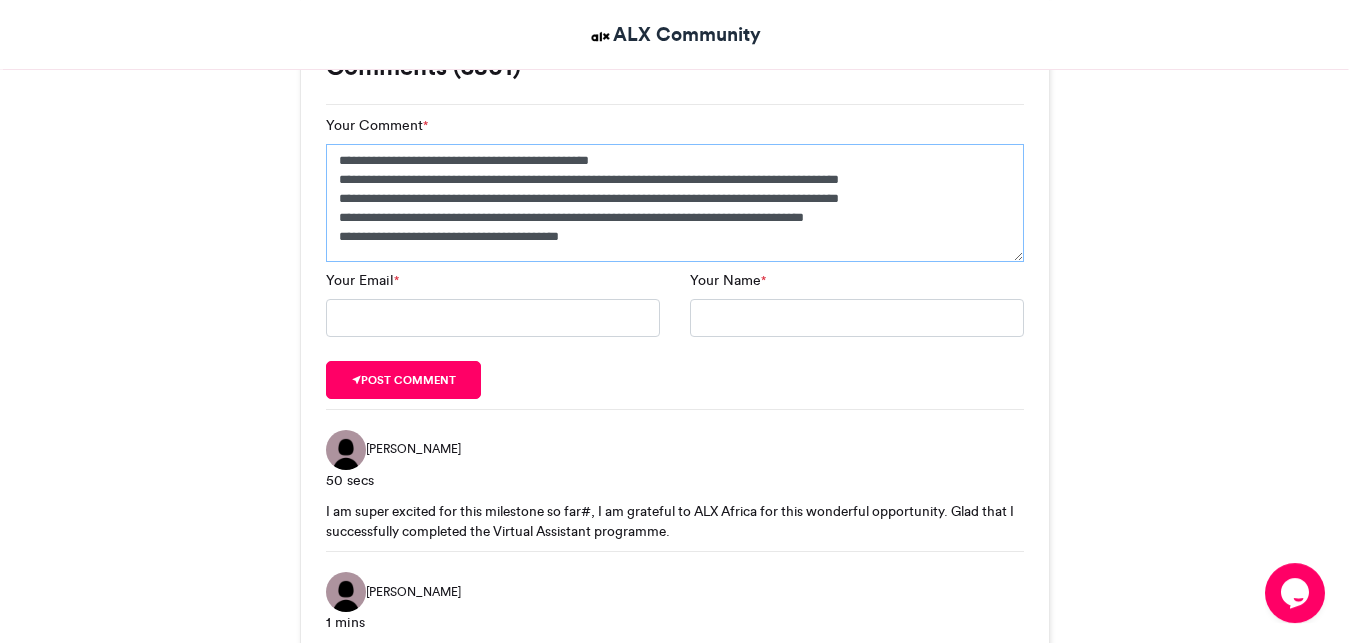 scroll, scrollTop: 1755, scrollLeft: 0, axis: vertical 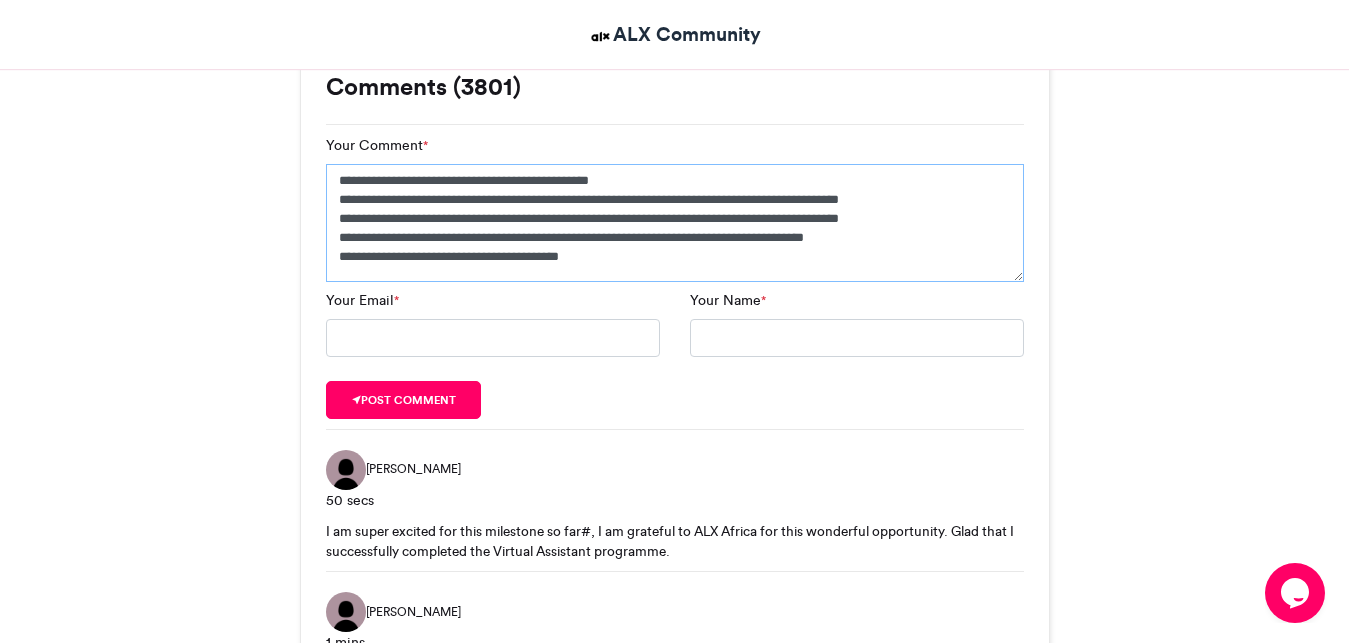 click on "**********" at bounding box center (675, 223) 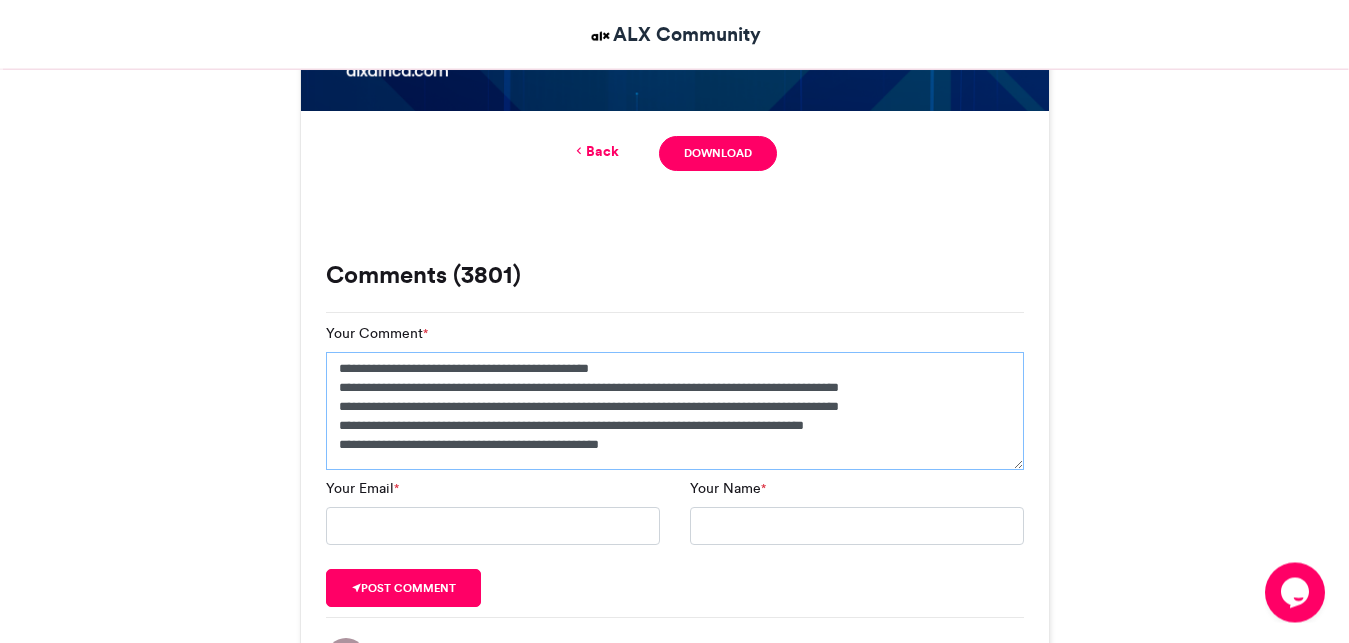 scroll, scrollTop: 1551, scrollLeft: 0, axis: vertical 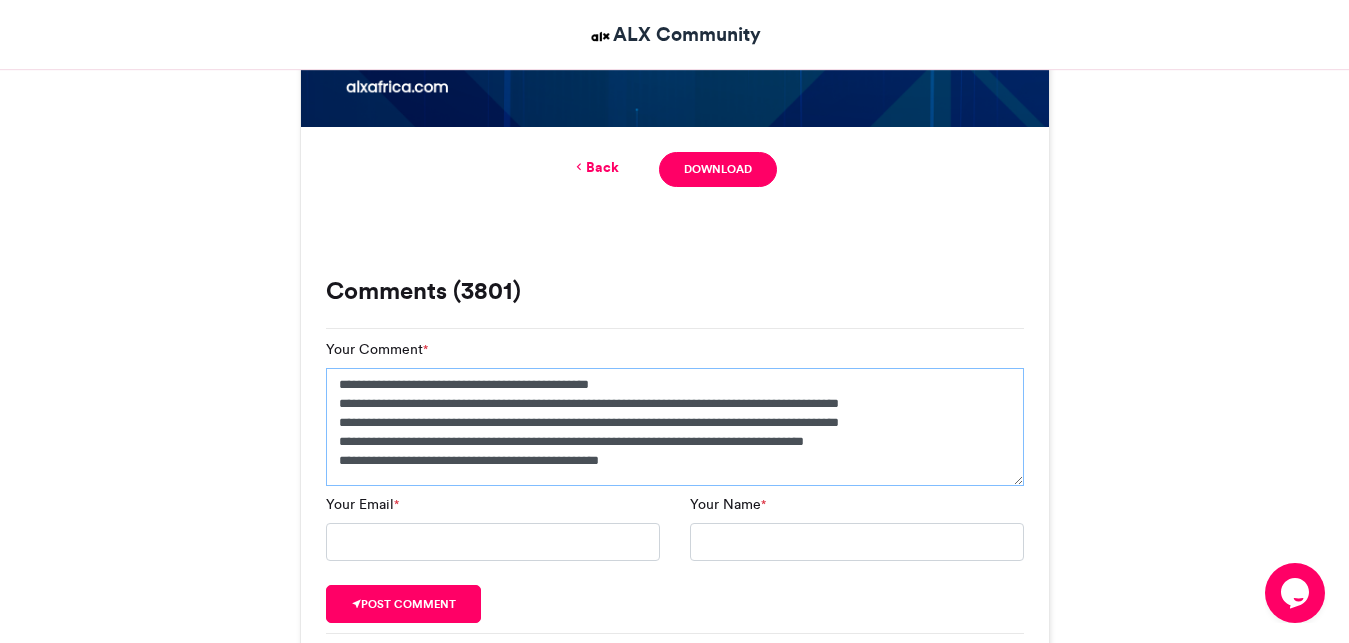 type on "**********" 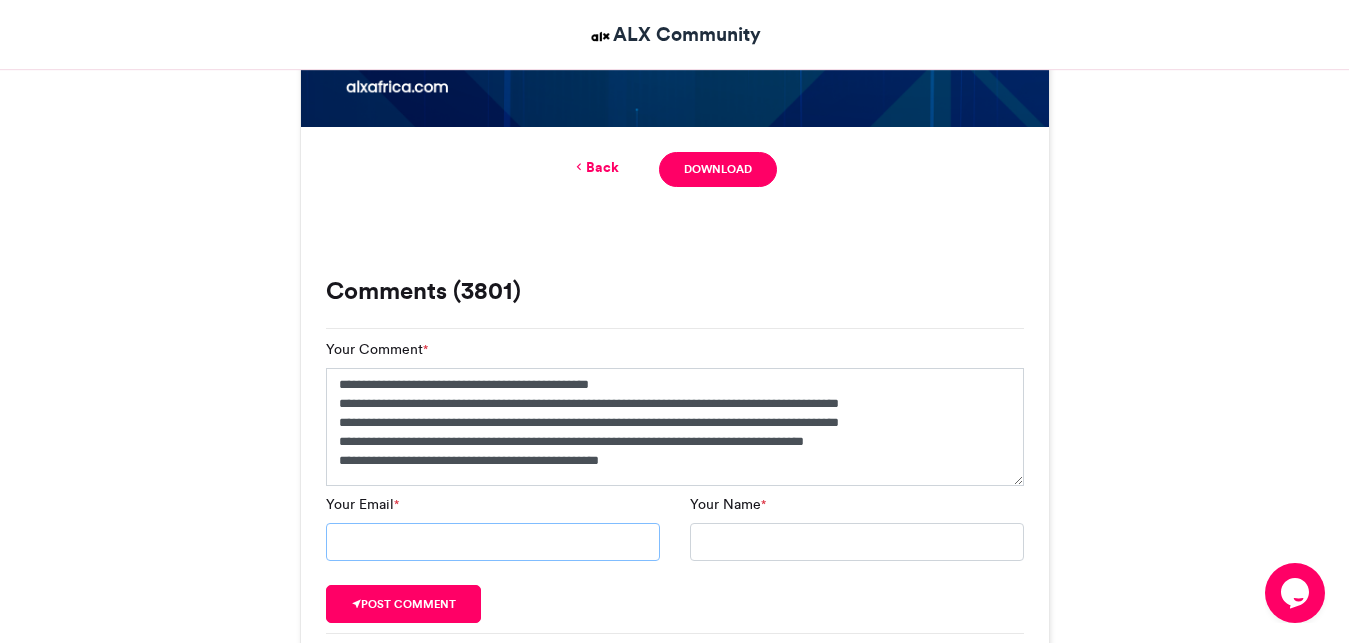 click on "Your Email  *" at bounding box center [493, 542] 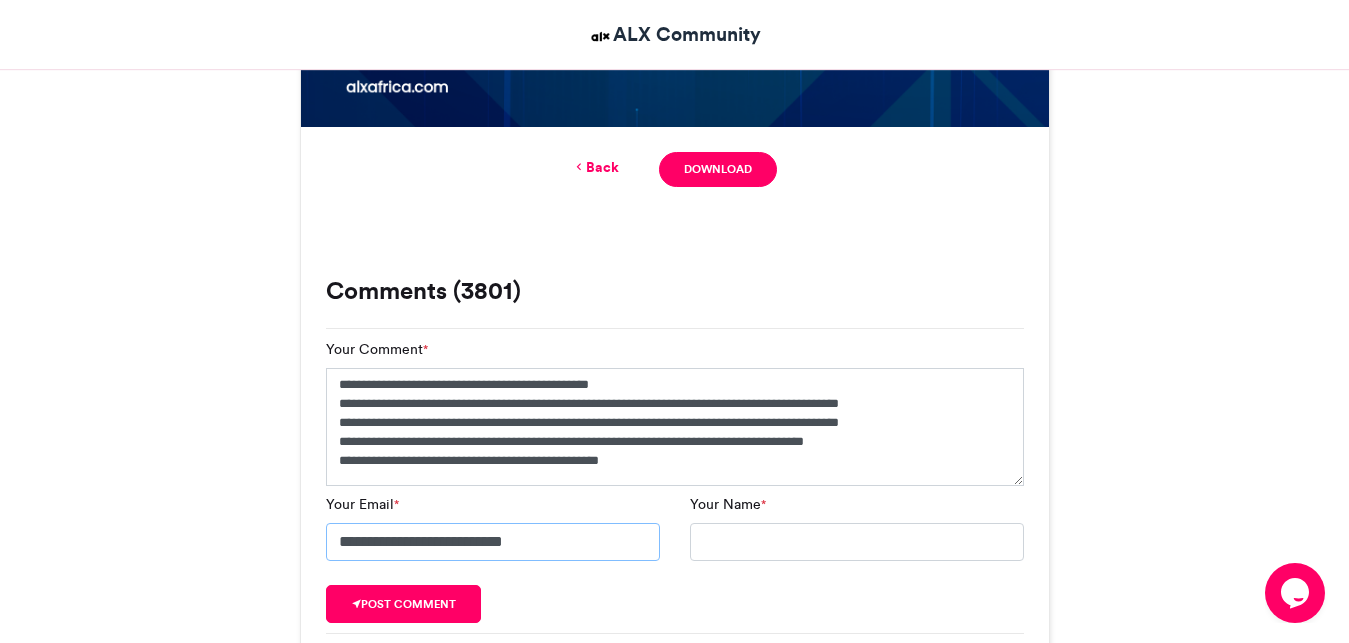 type on "**********" 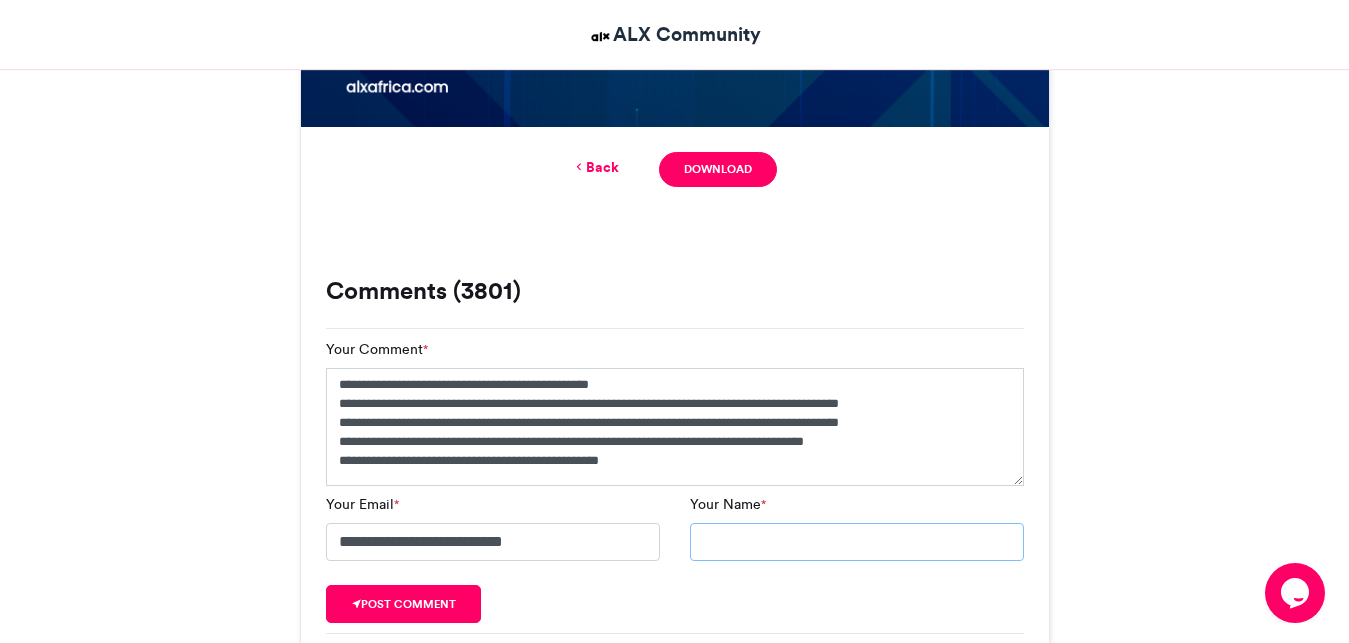 click on "Your Name  *" at bounding box center (857, 542) 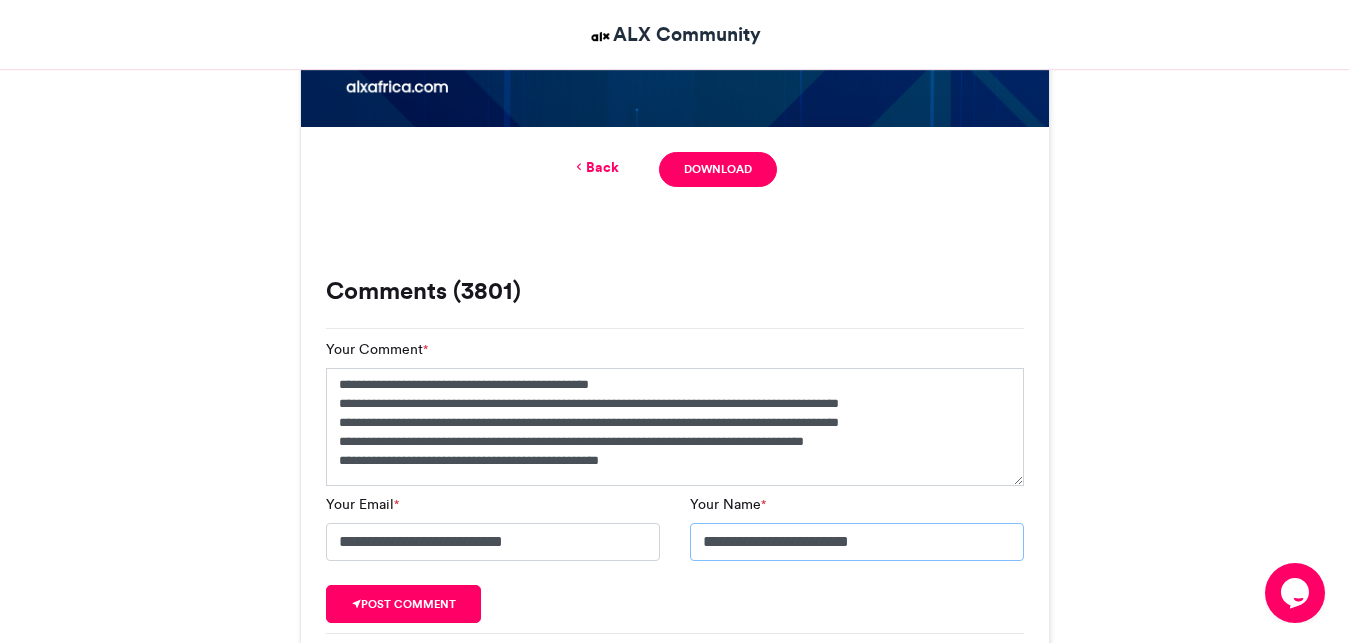 scroll, scrollTop: 1653, scrollLeft: 0, axis: vertical 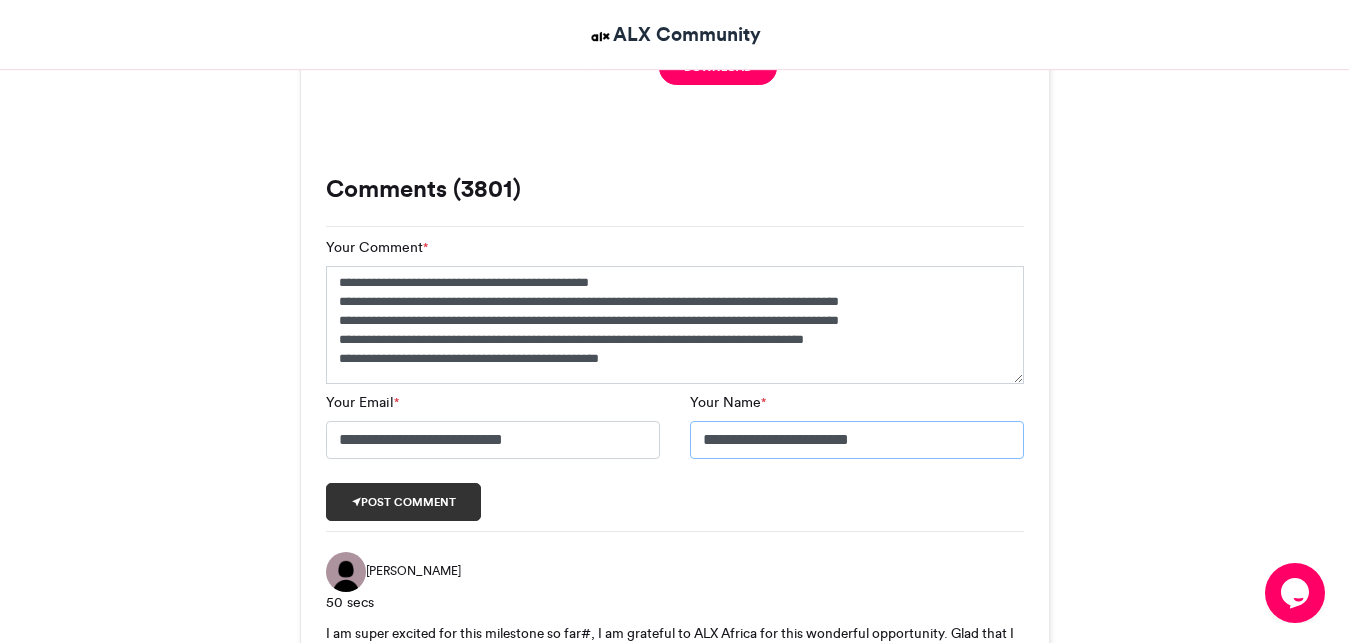 type on "**********" 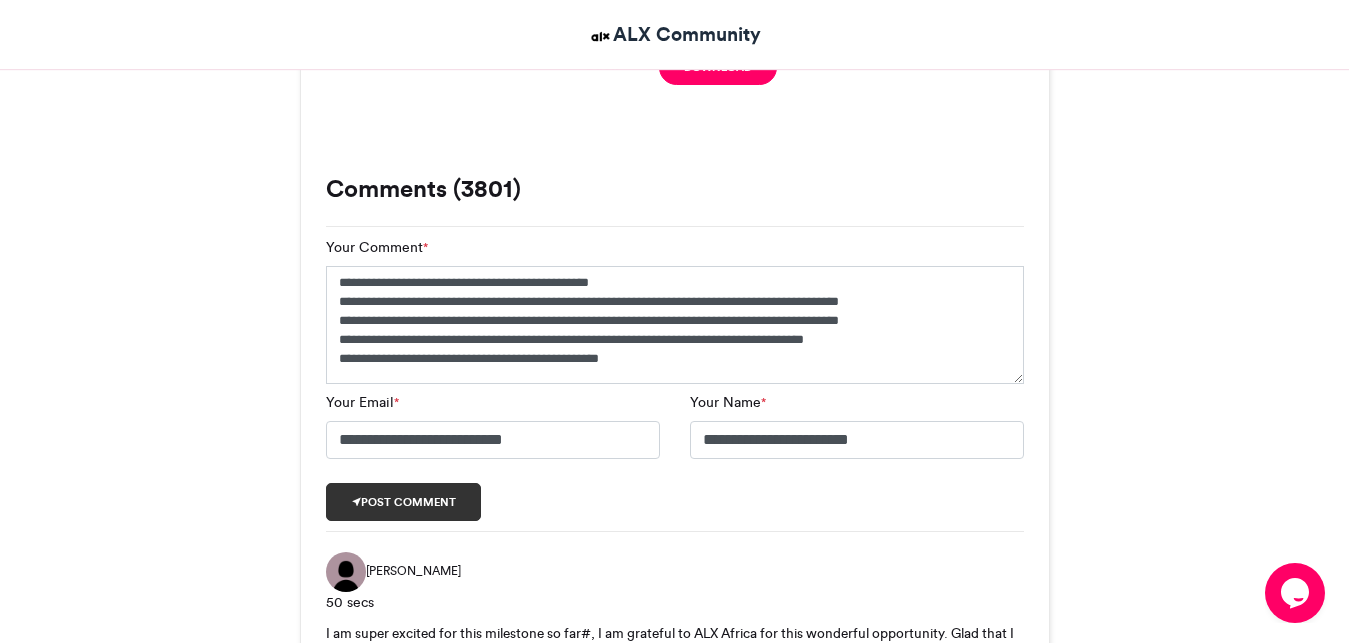 click on "Post comment" at bounding box center (404, 502) 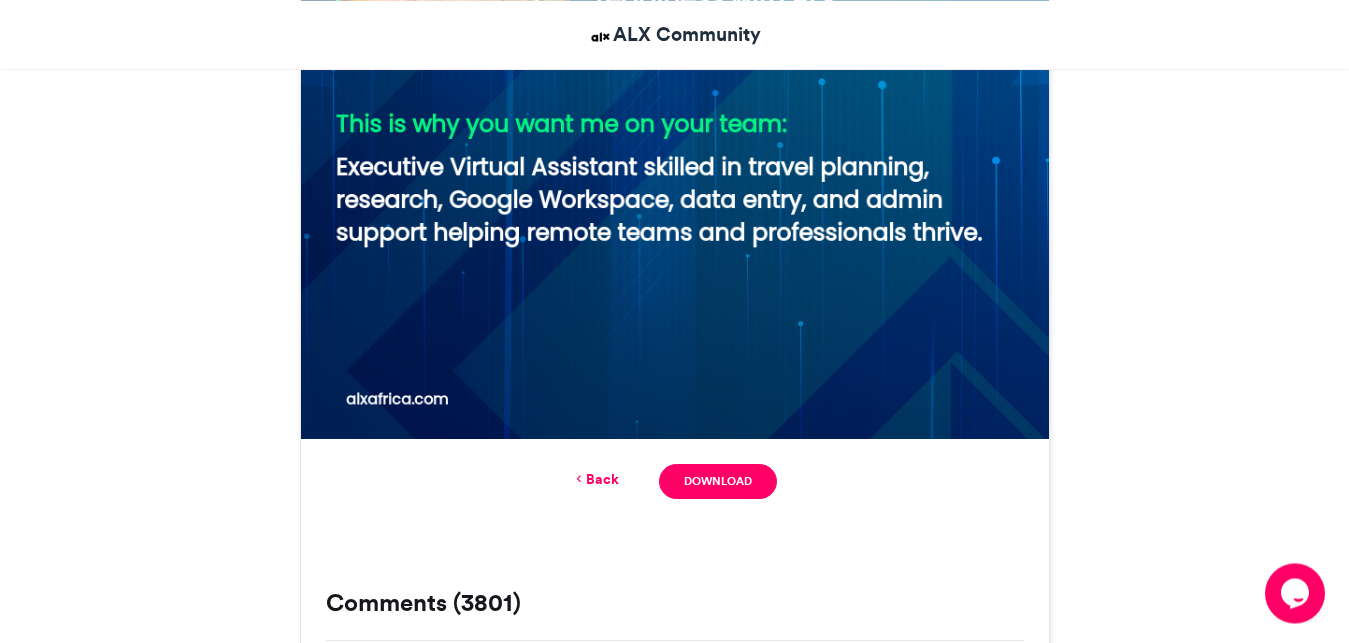 scroll, scrollTop: 1245, scrollLeft: 0, axis: vertical 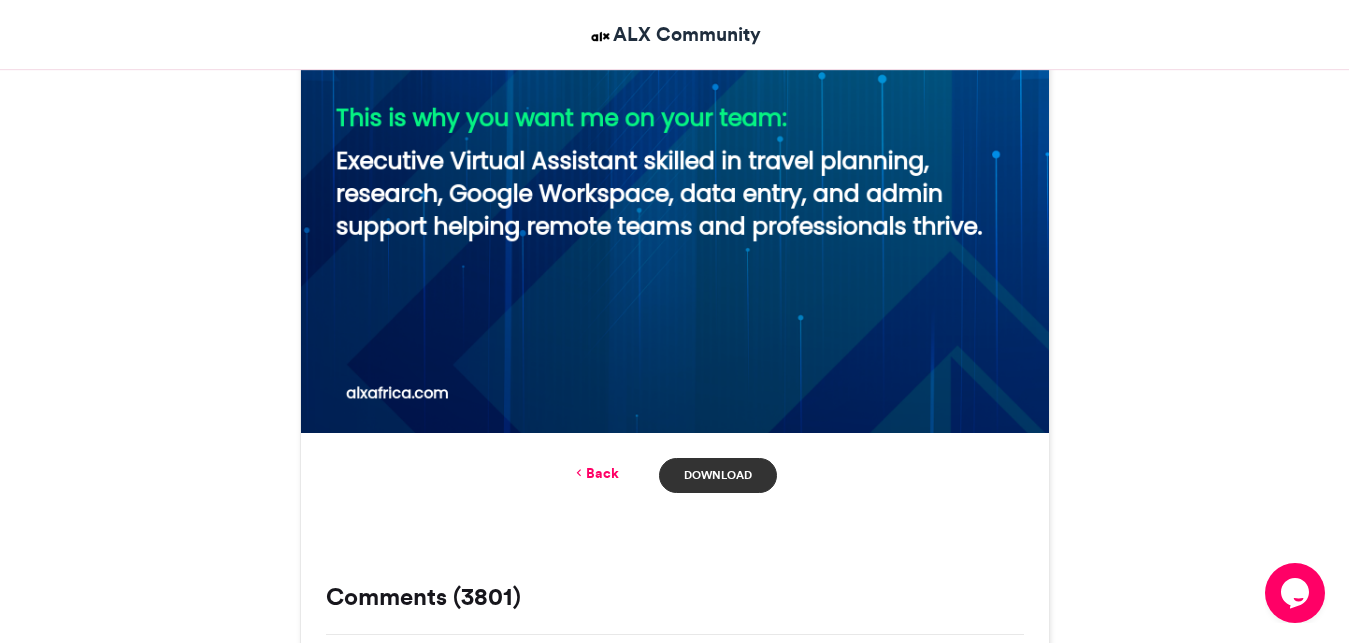 click on "Download" at bounding box center [717, 475] 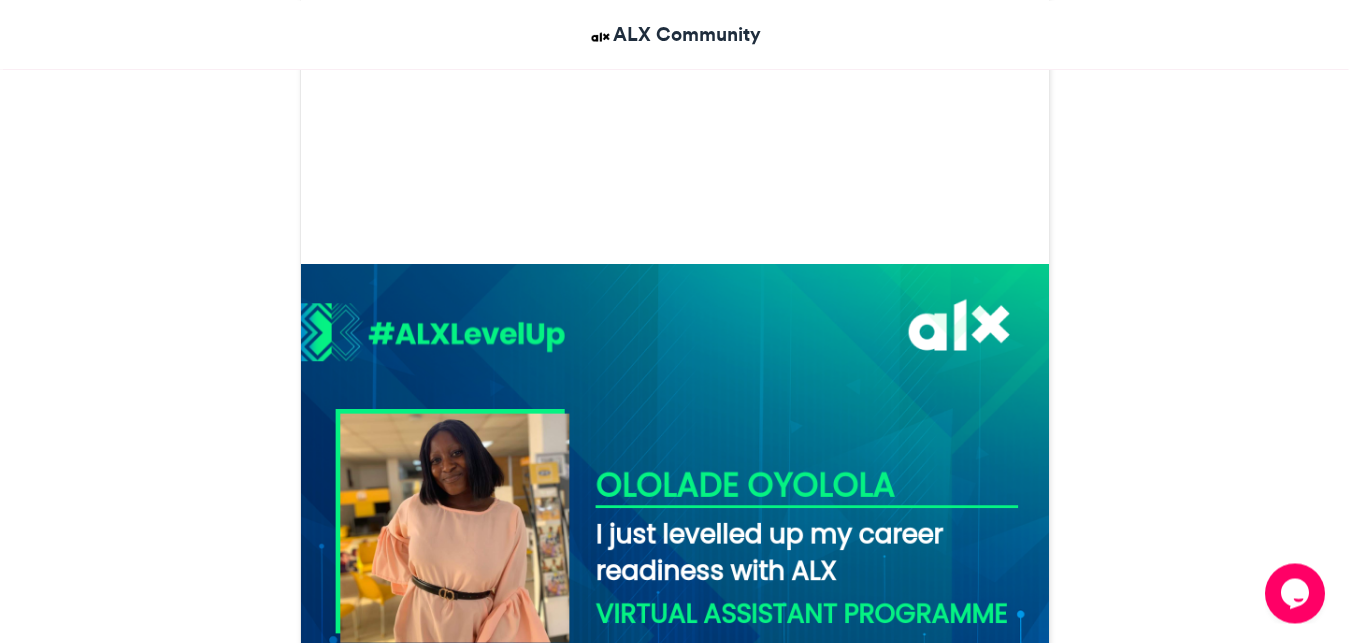 scroll, scrollTop: 633, scrollLeft: 0, axis: vertical 